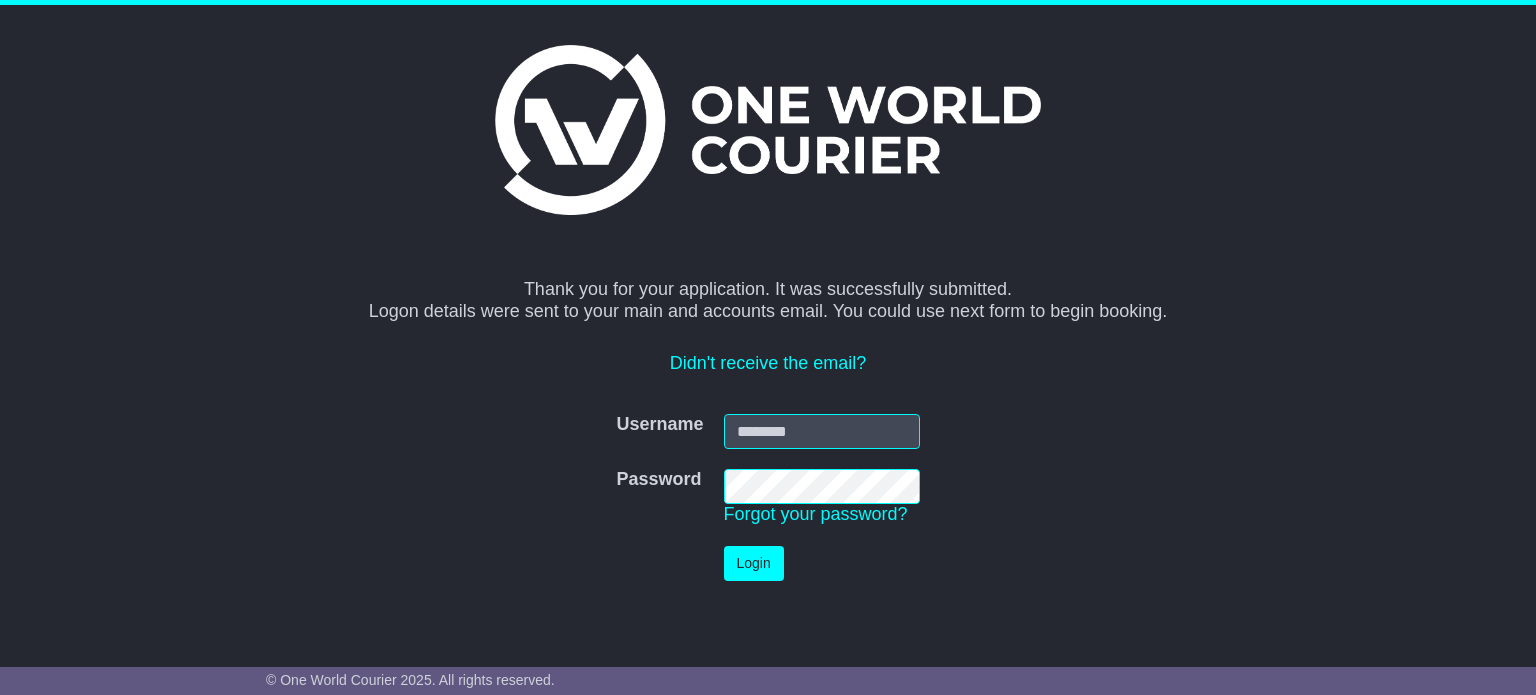 scroll, scrollTop: 0, scrollLeft: 0, axis: both 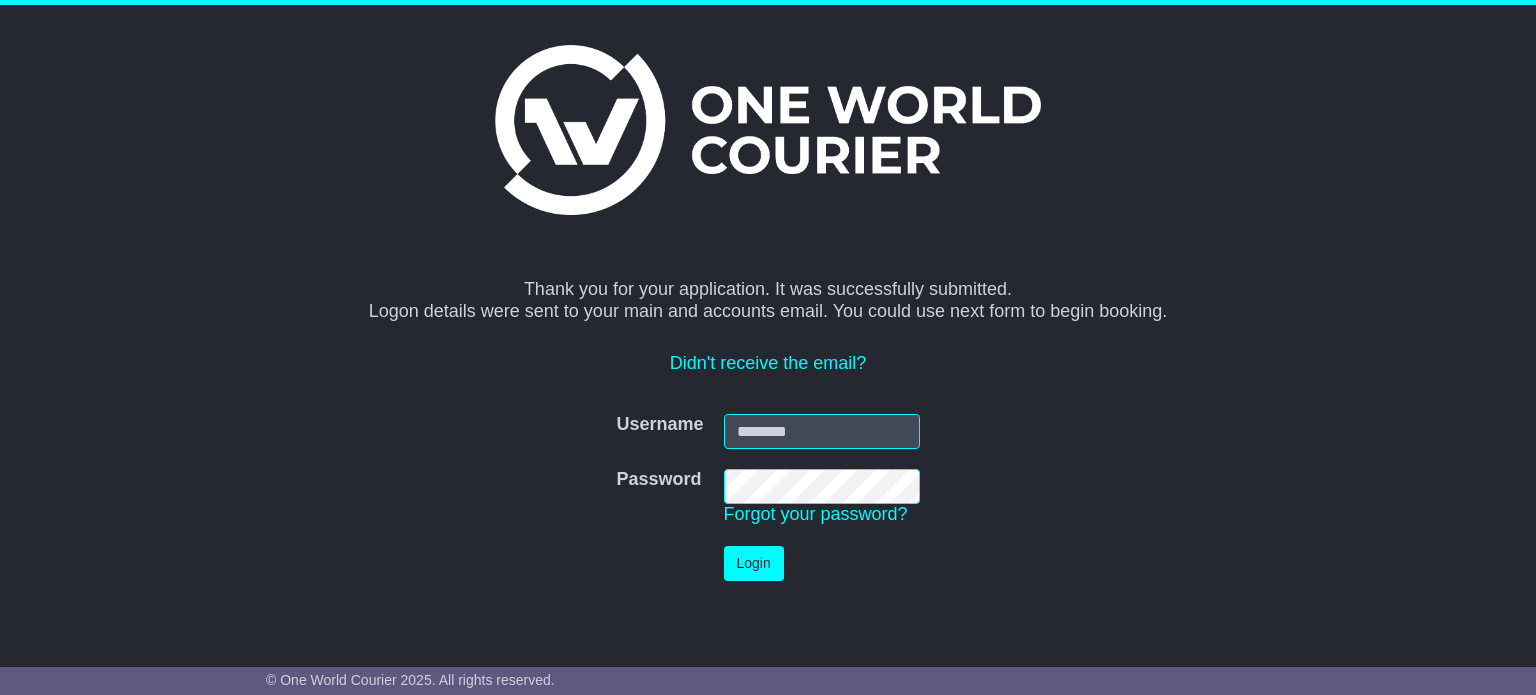 type on "**********" 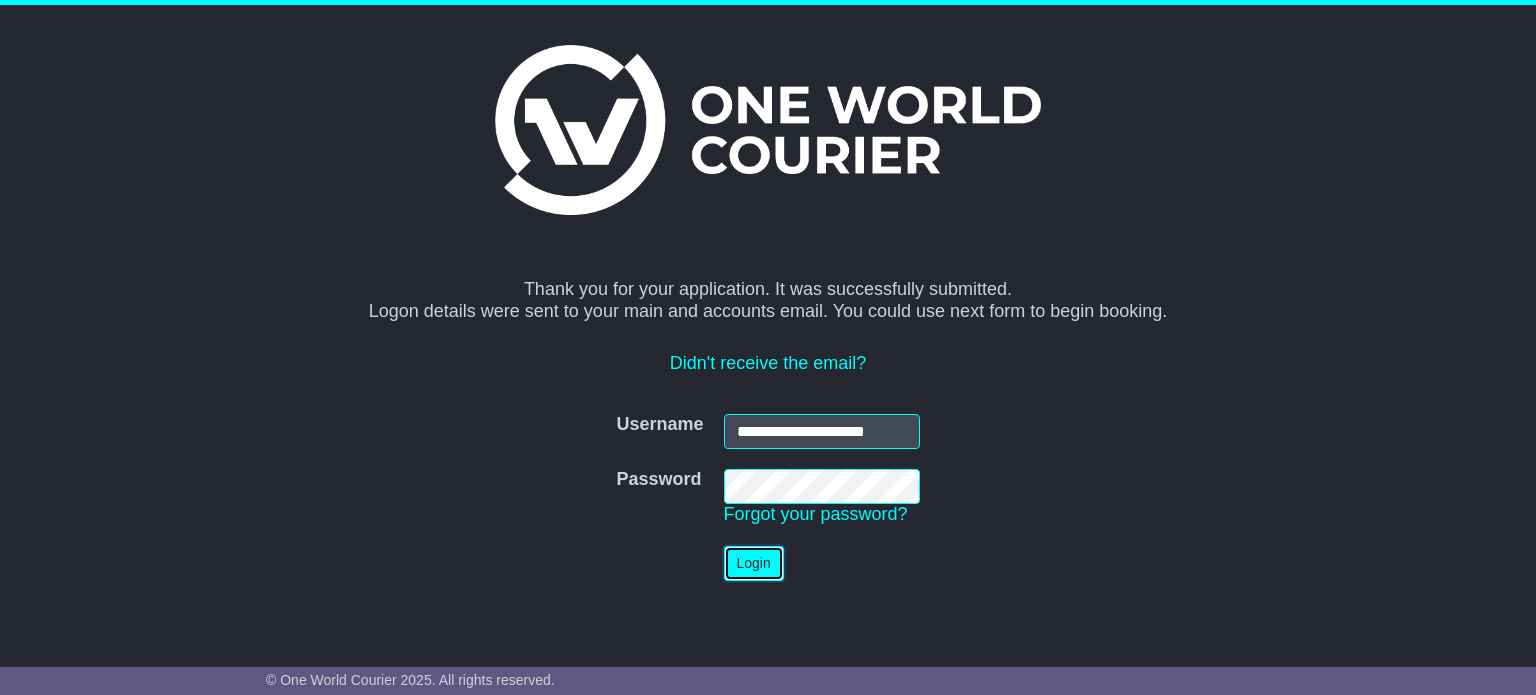 click on "Login" at bounding box center [754, 563] 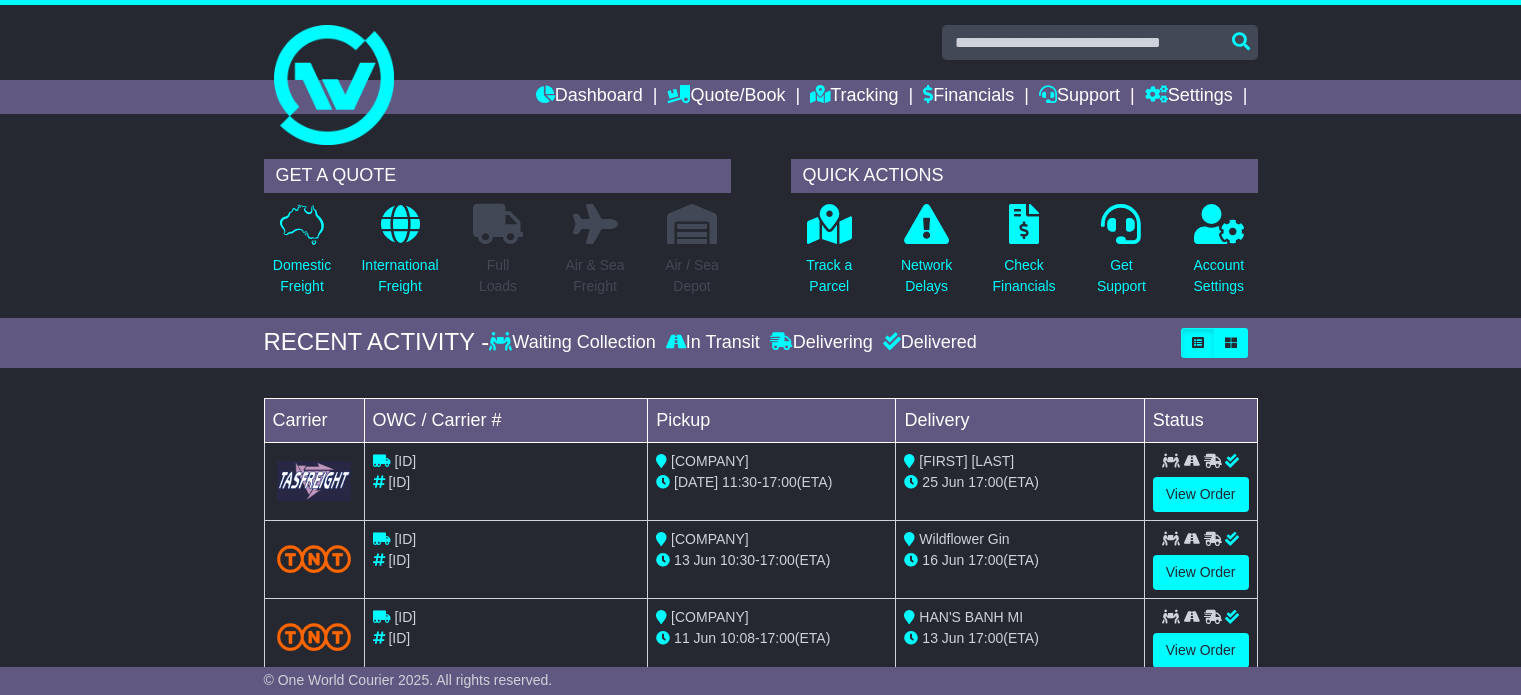 scroll, scrollTop: 0, scrollLeft: 0, axis: both 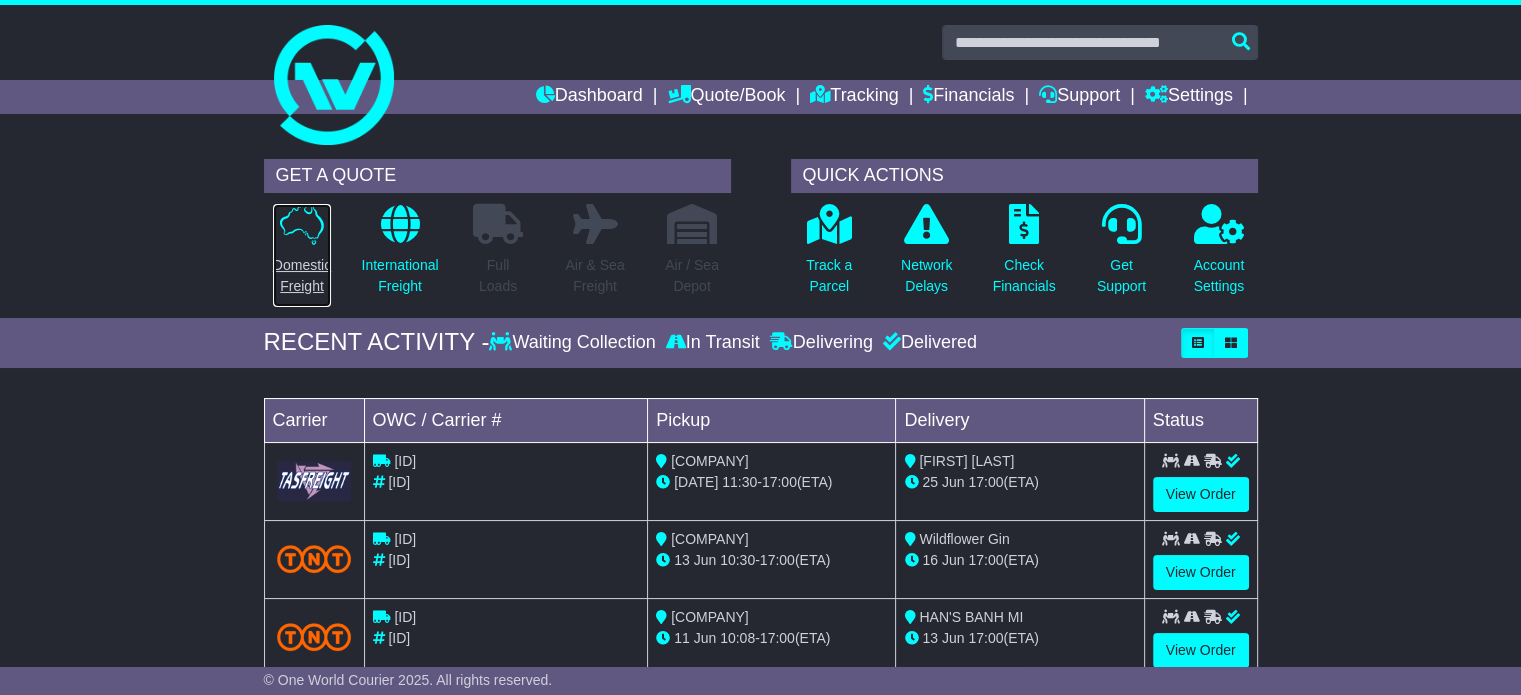 click on "Domestic Freight" at bounding box center [302, 276] 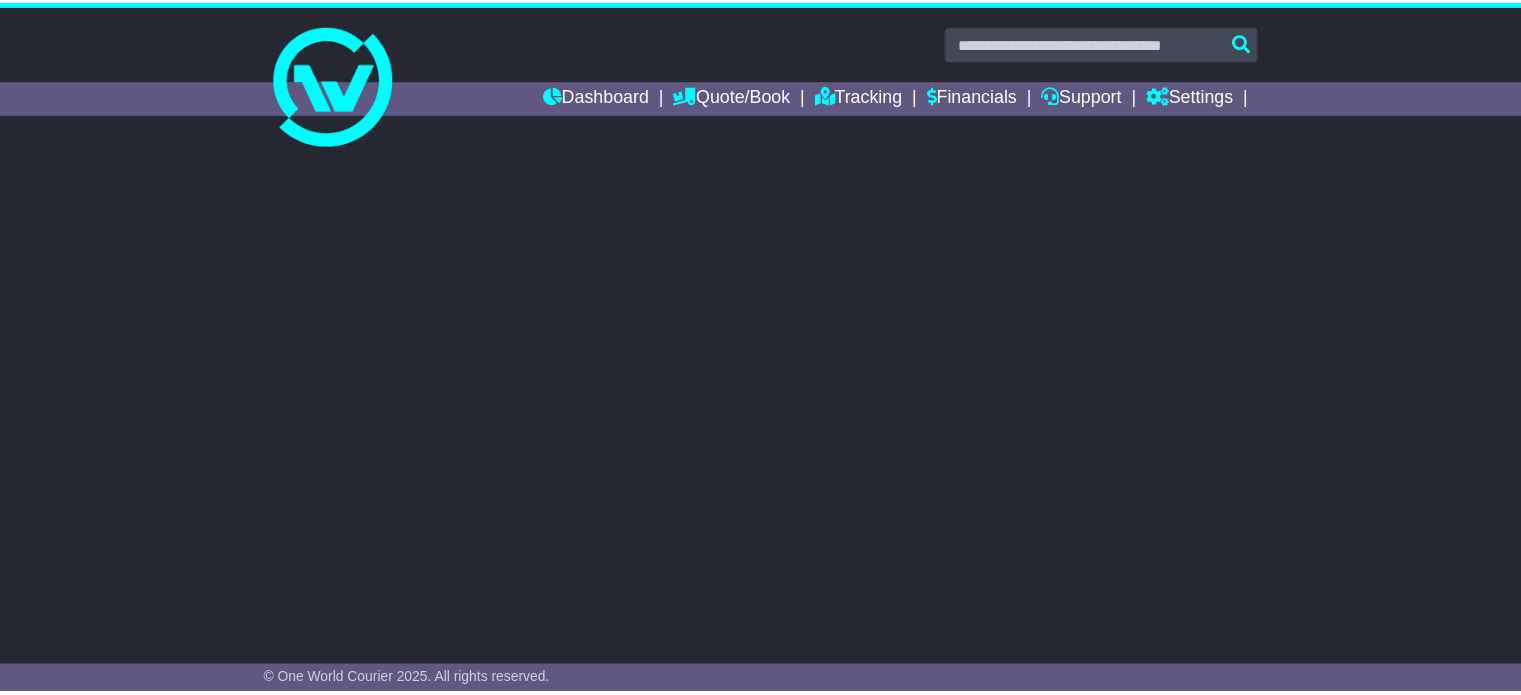 scroll, scrollTop: 0, scrollLeft: 0, axis: both 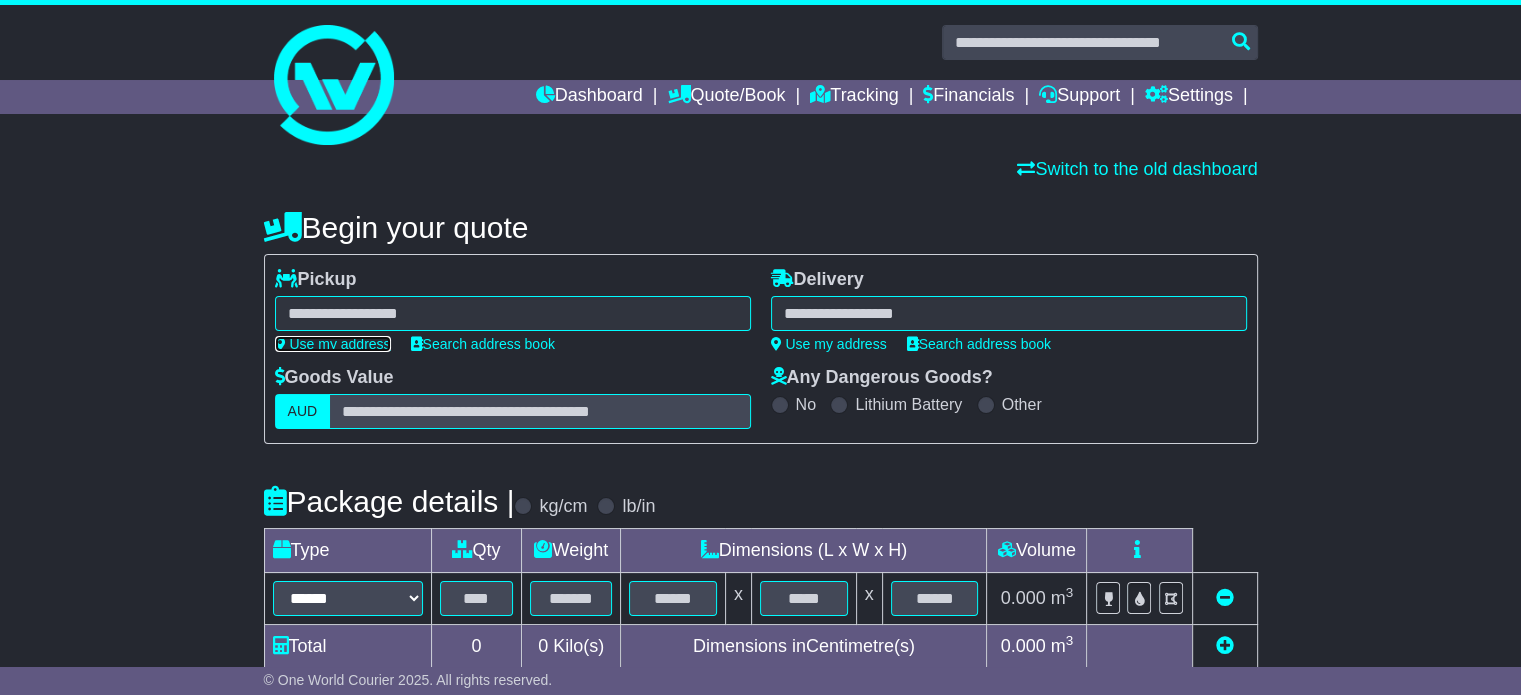 click on "Use my address" at bounding box center [333, 344] 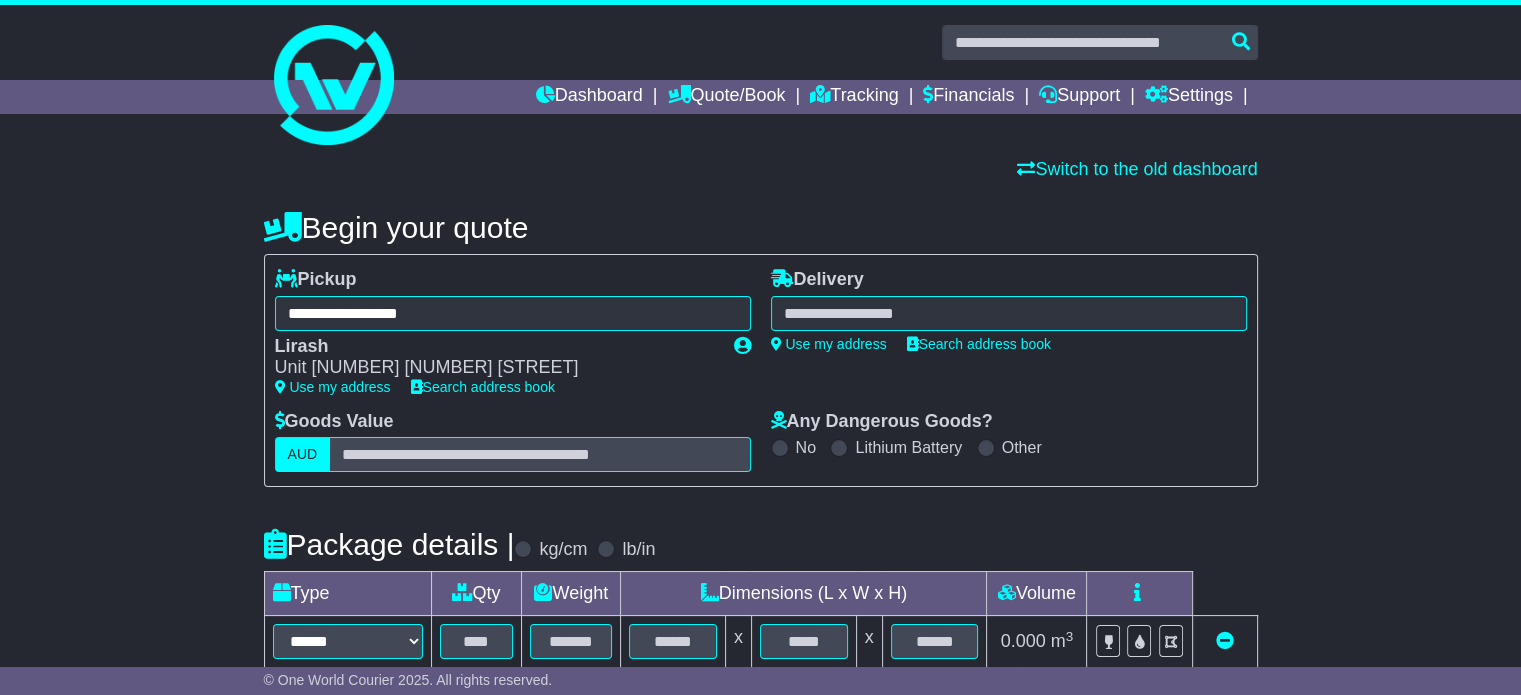 click at bounding box center [1009, 313] 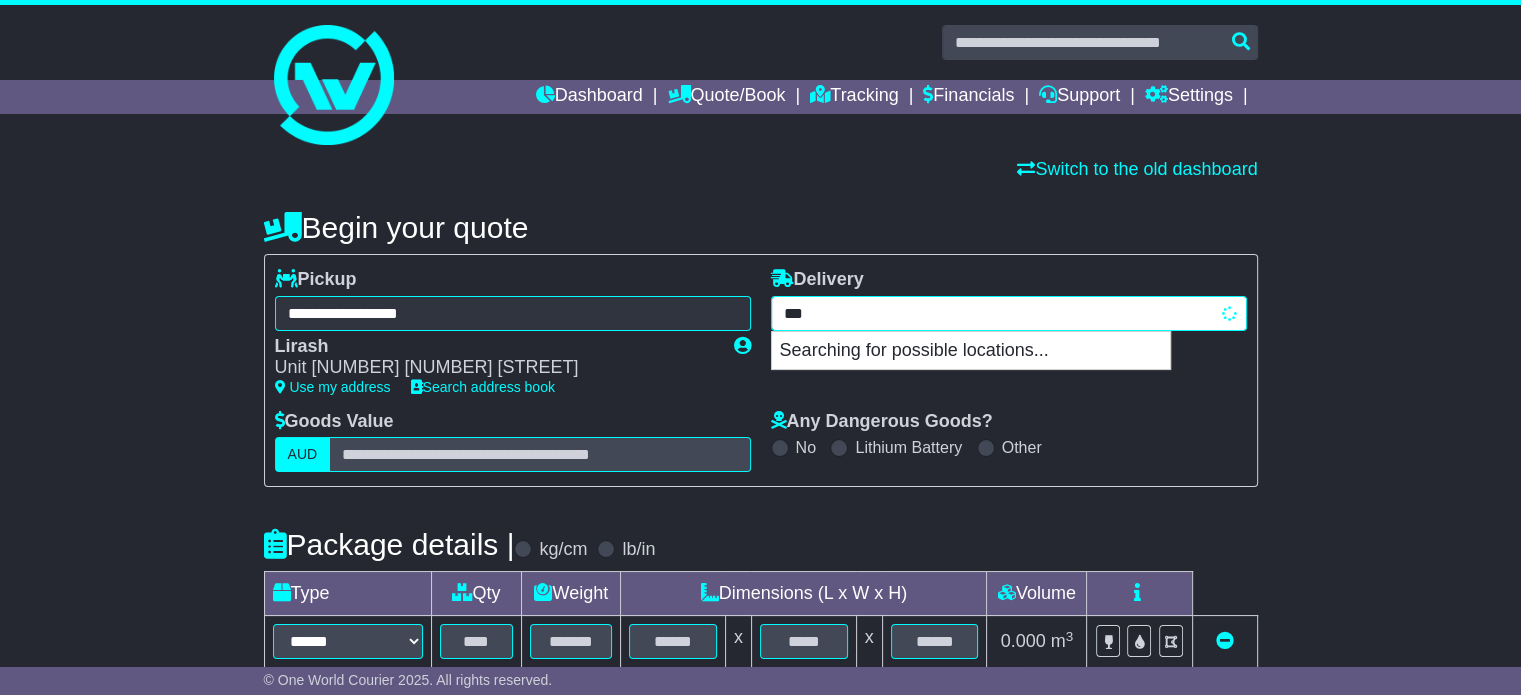 type on "****" 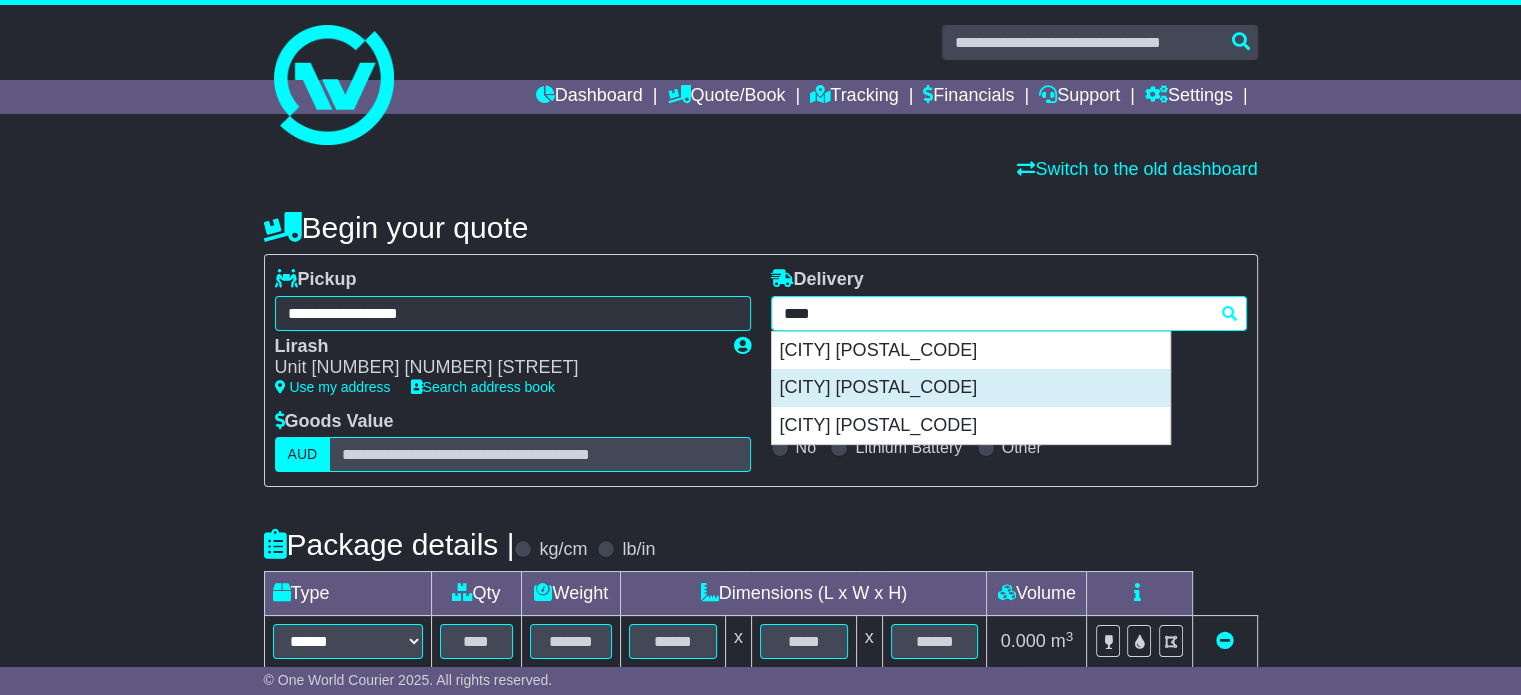 click on "DROMANA 3936" at bounding box center (971, 388) 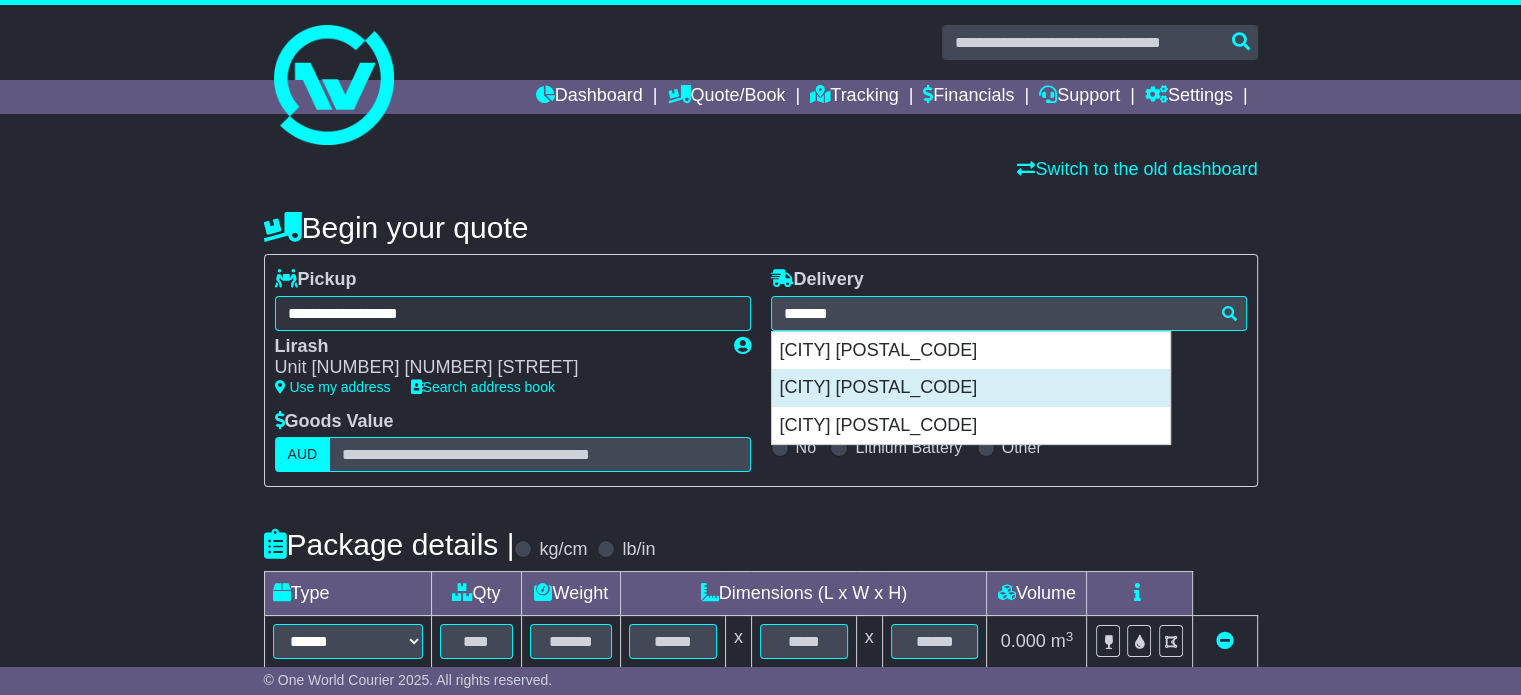 type on "**********" 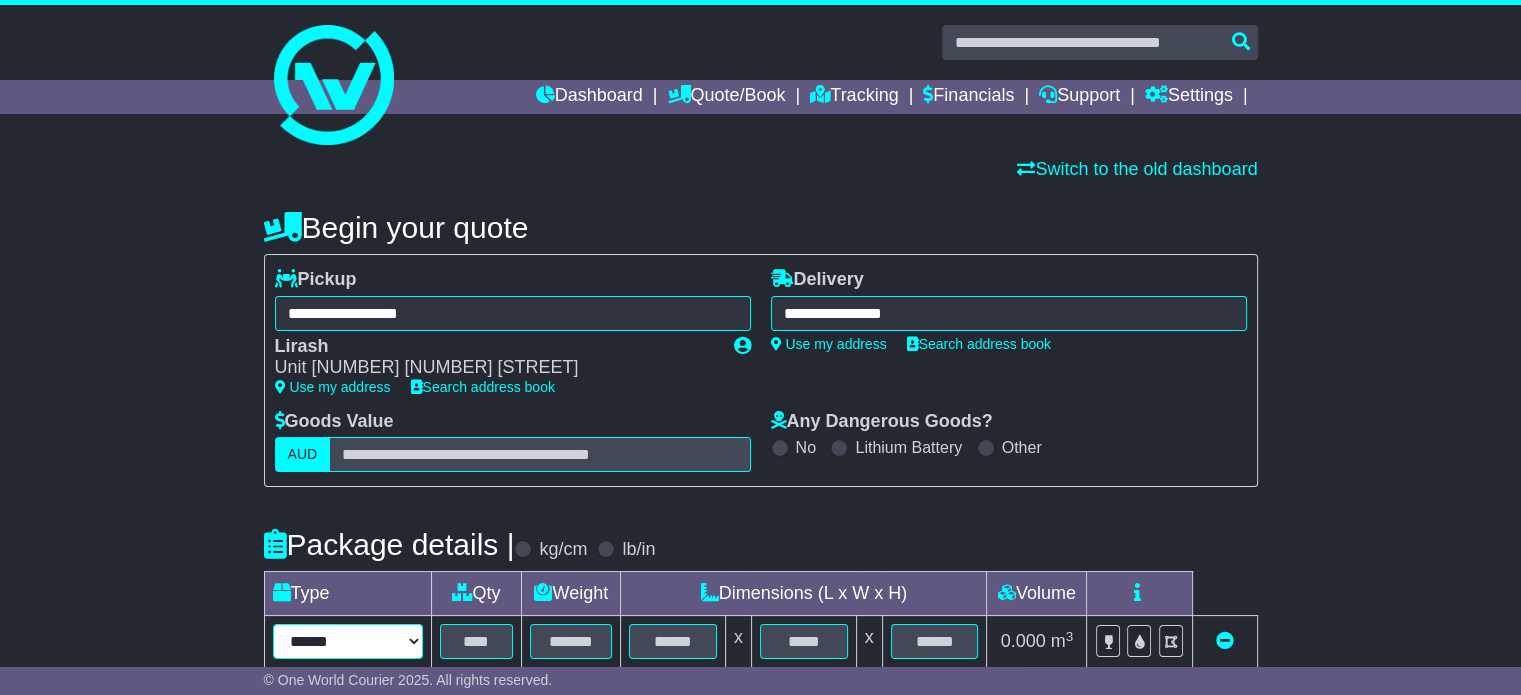 click on "****** ****** *** ******** ***** **** **** ****** *** *******" at bounding box center [348, 641] 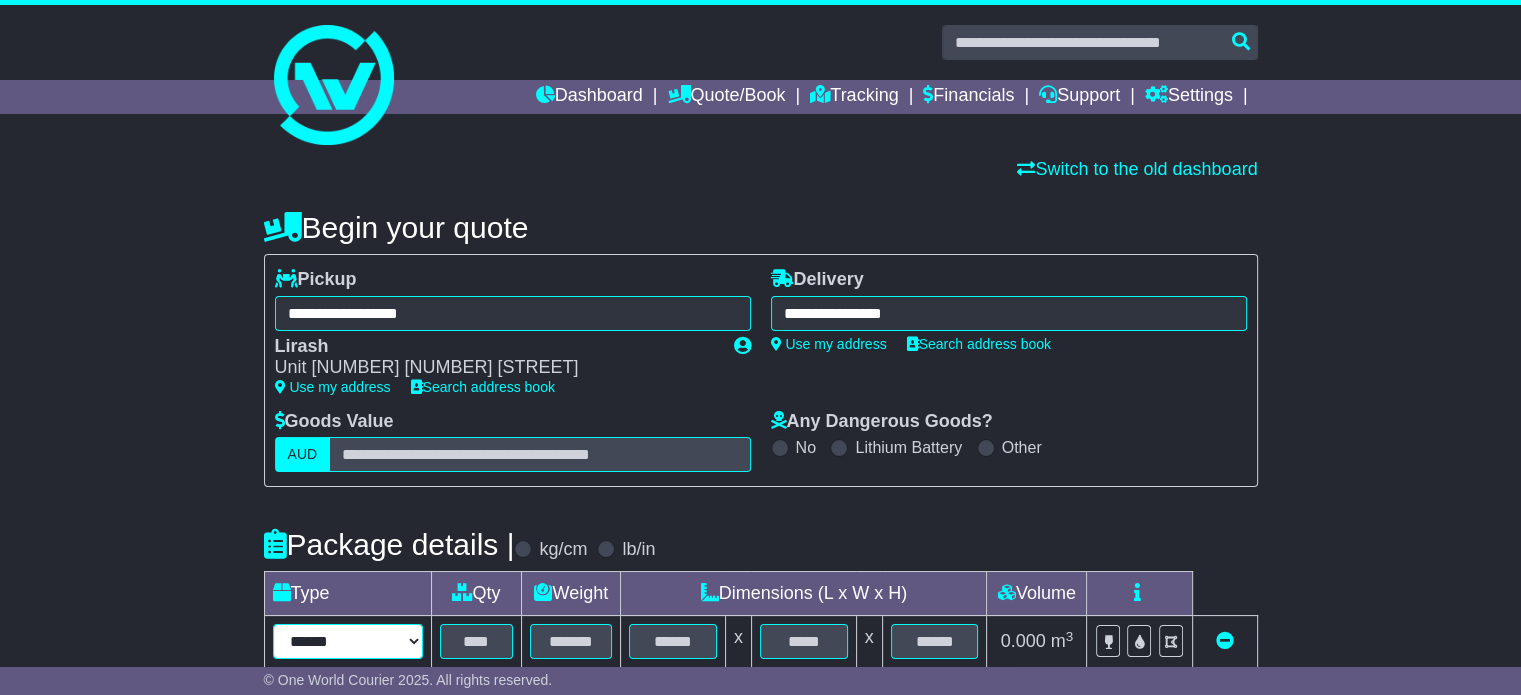 select on "*****" 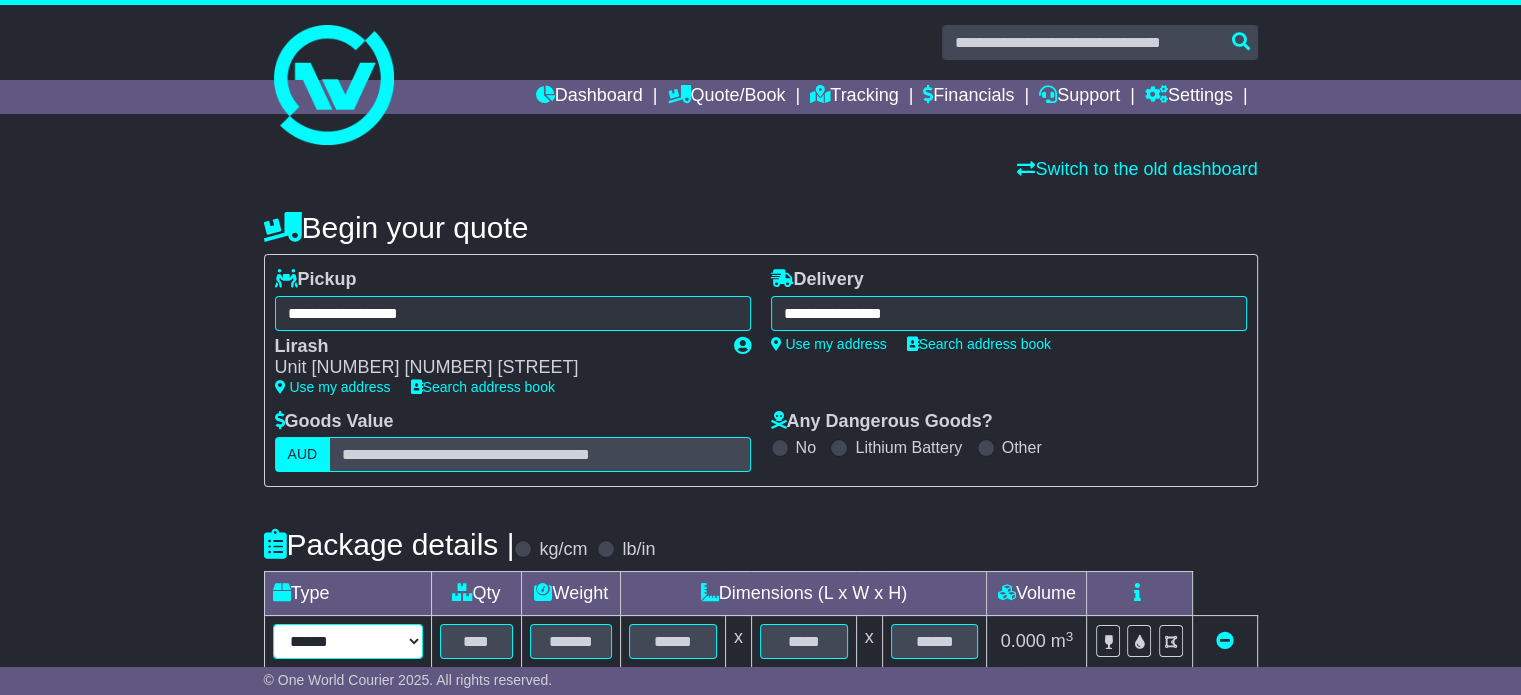 click on "****** ****** *** ******** ***** **** **** ****** *** *******" at bounding box center (348, 641) 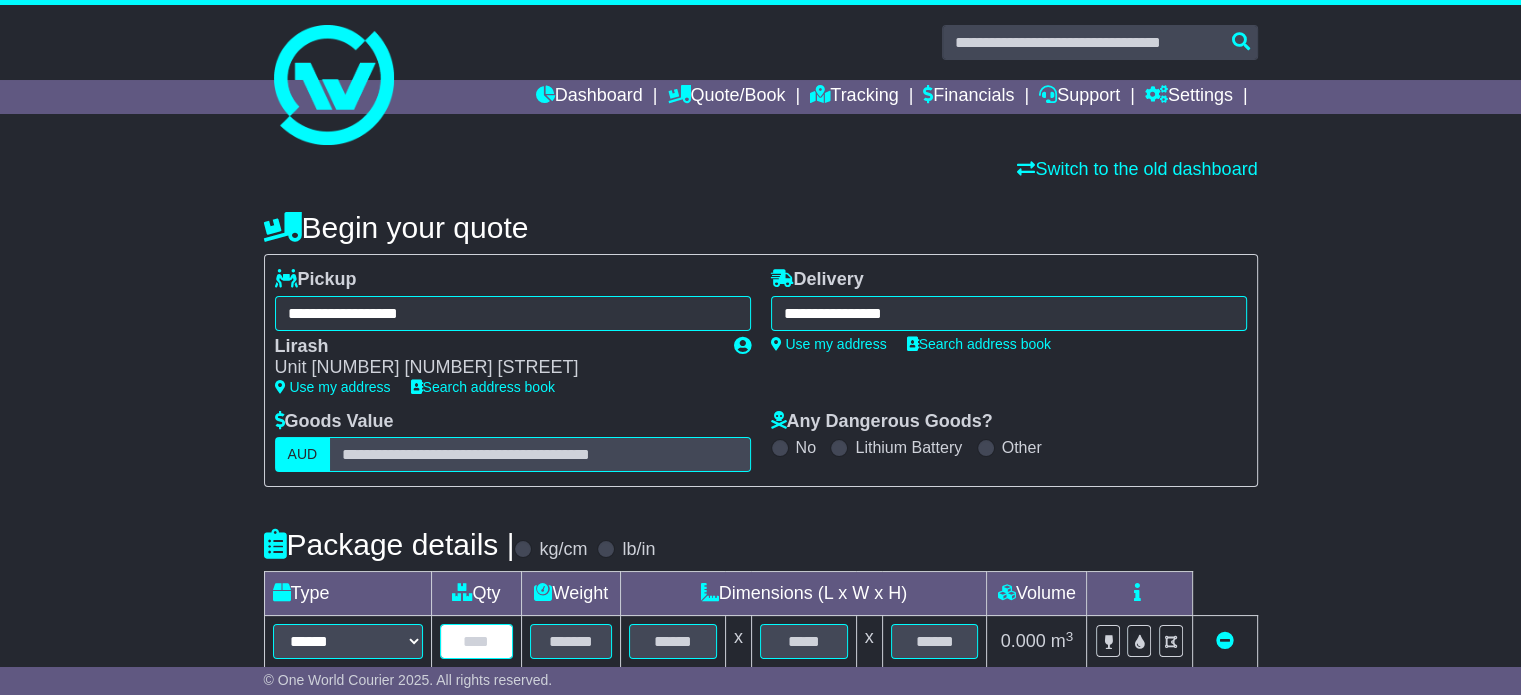 click at bounding box center (477, 641) 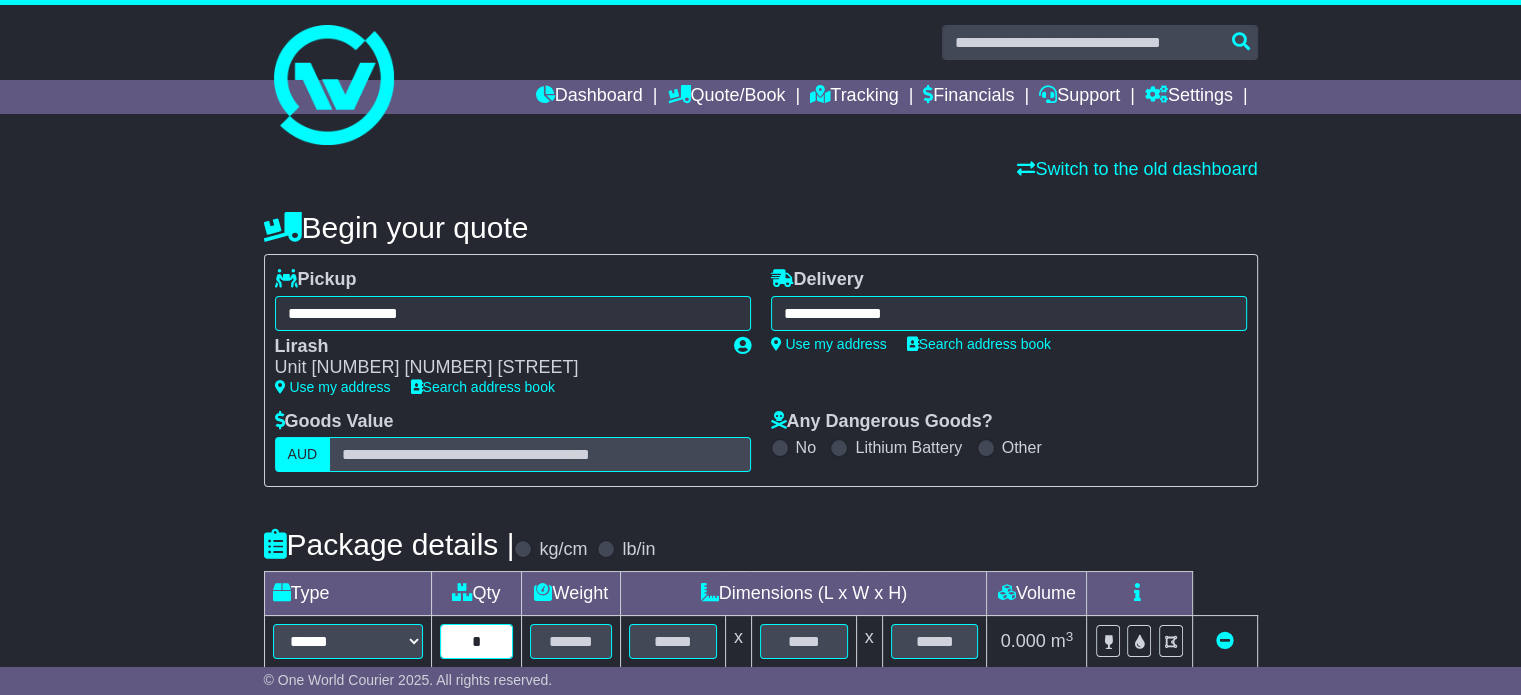 type on "*" 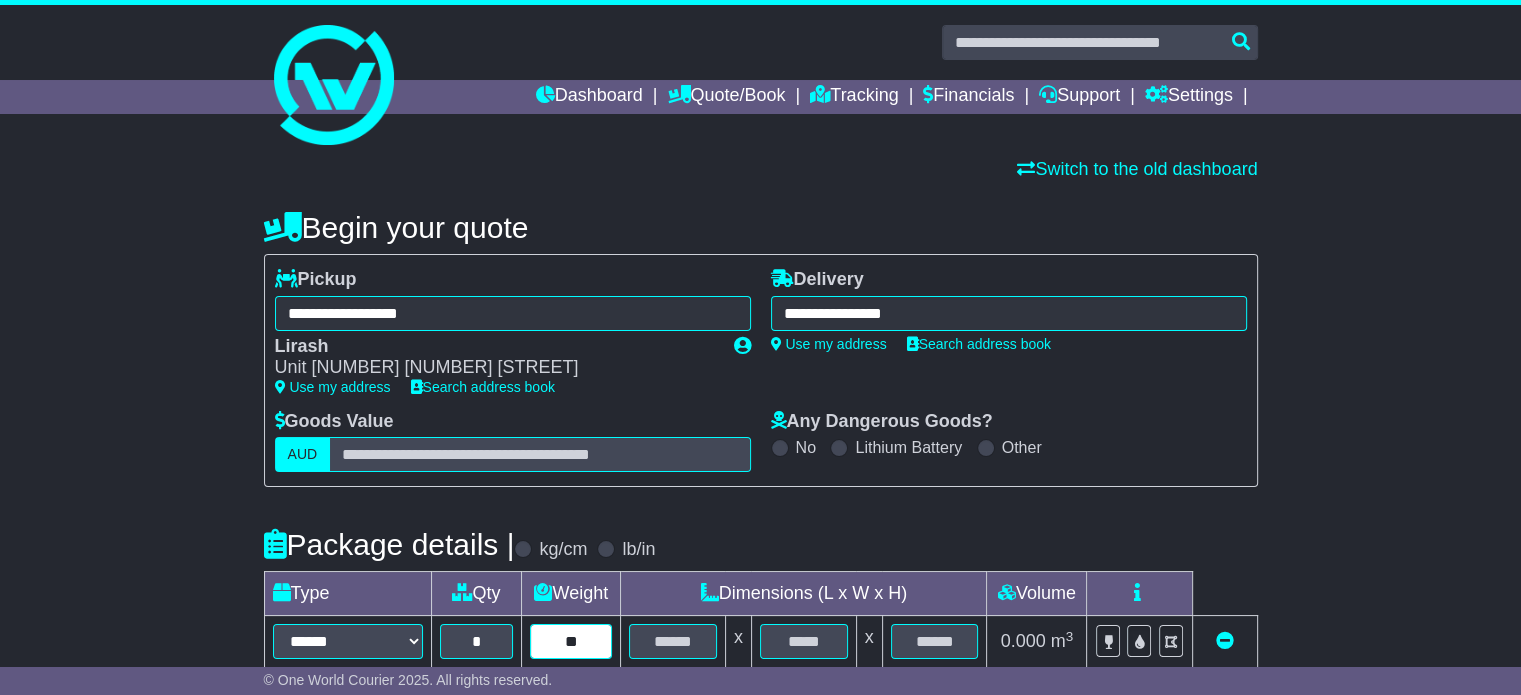type on "**" 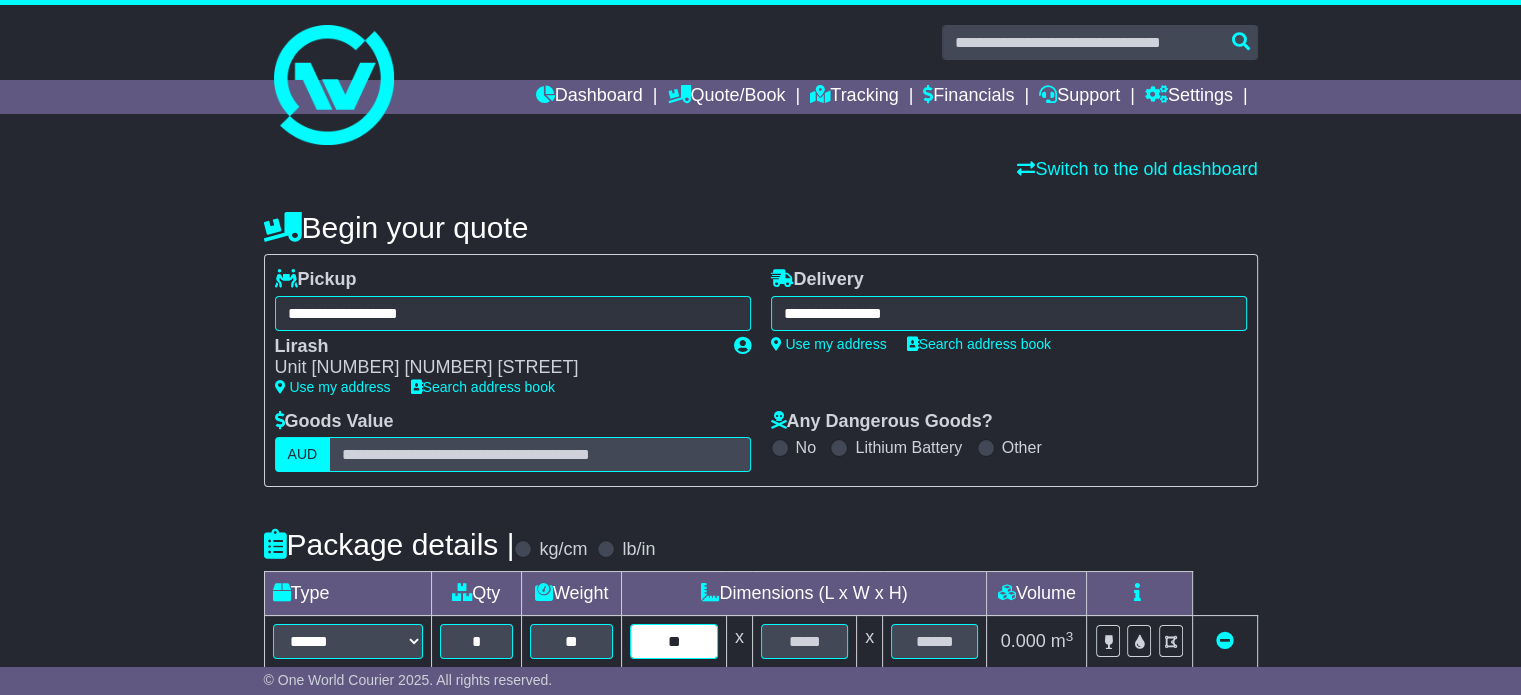 type on "**" 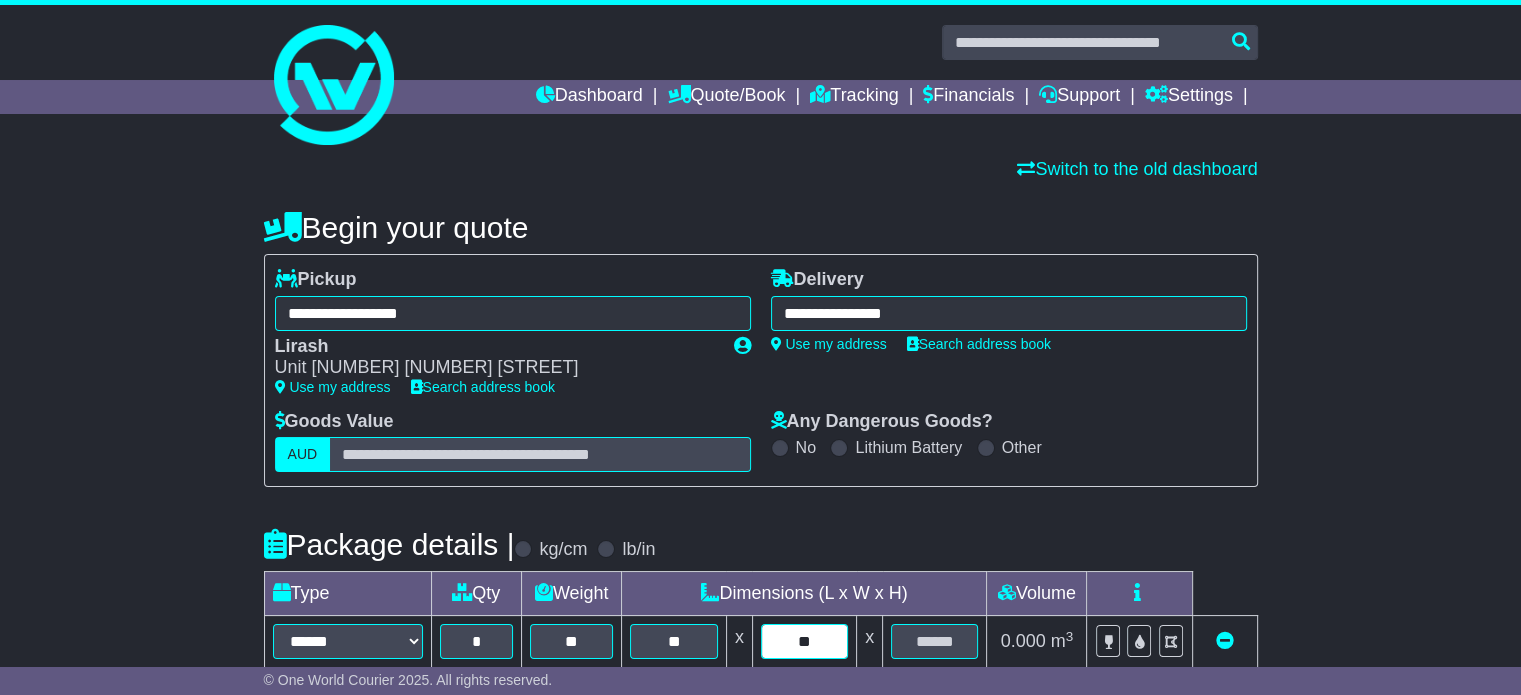 type on "**" 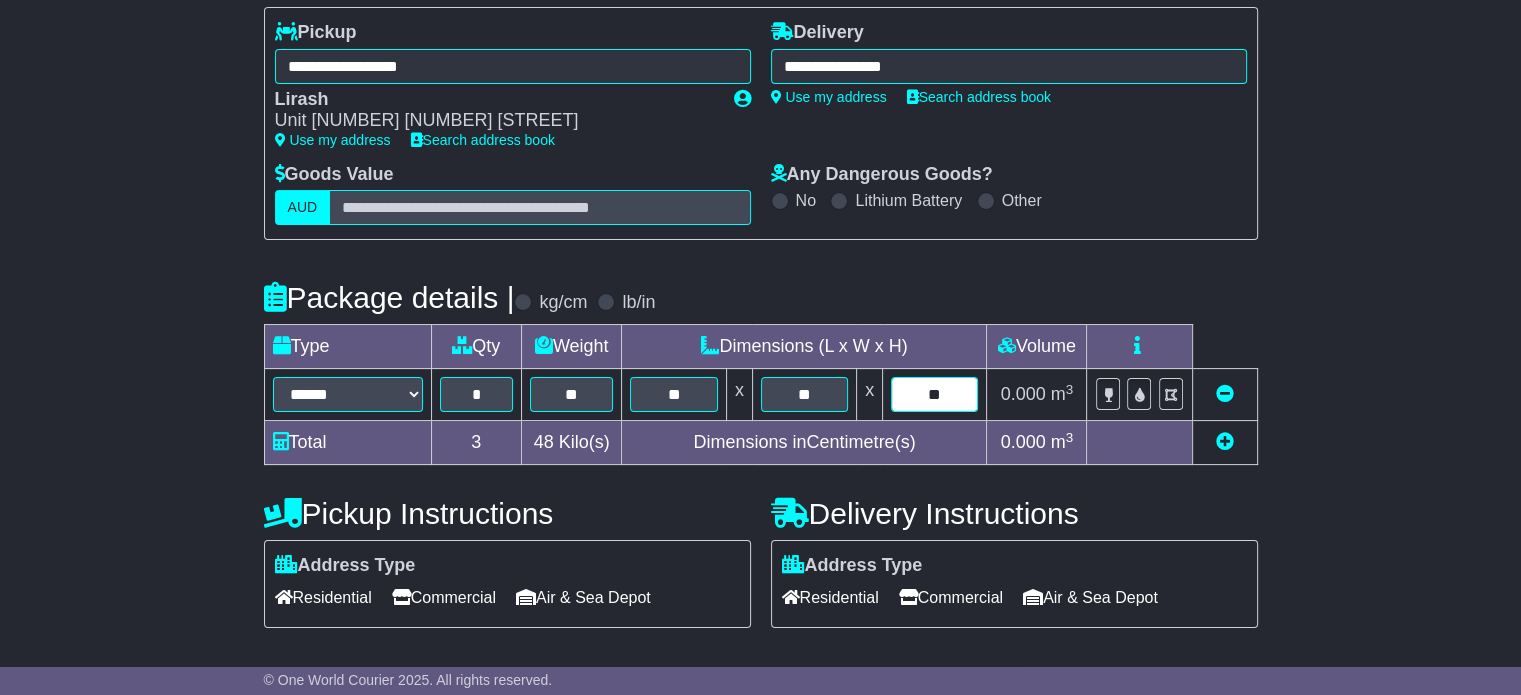 scroll, scrollTop: 333, scrollLeft: 0, axis: vertical 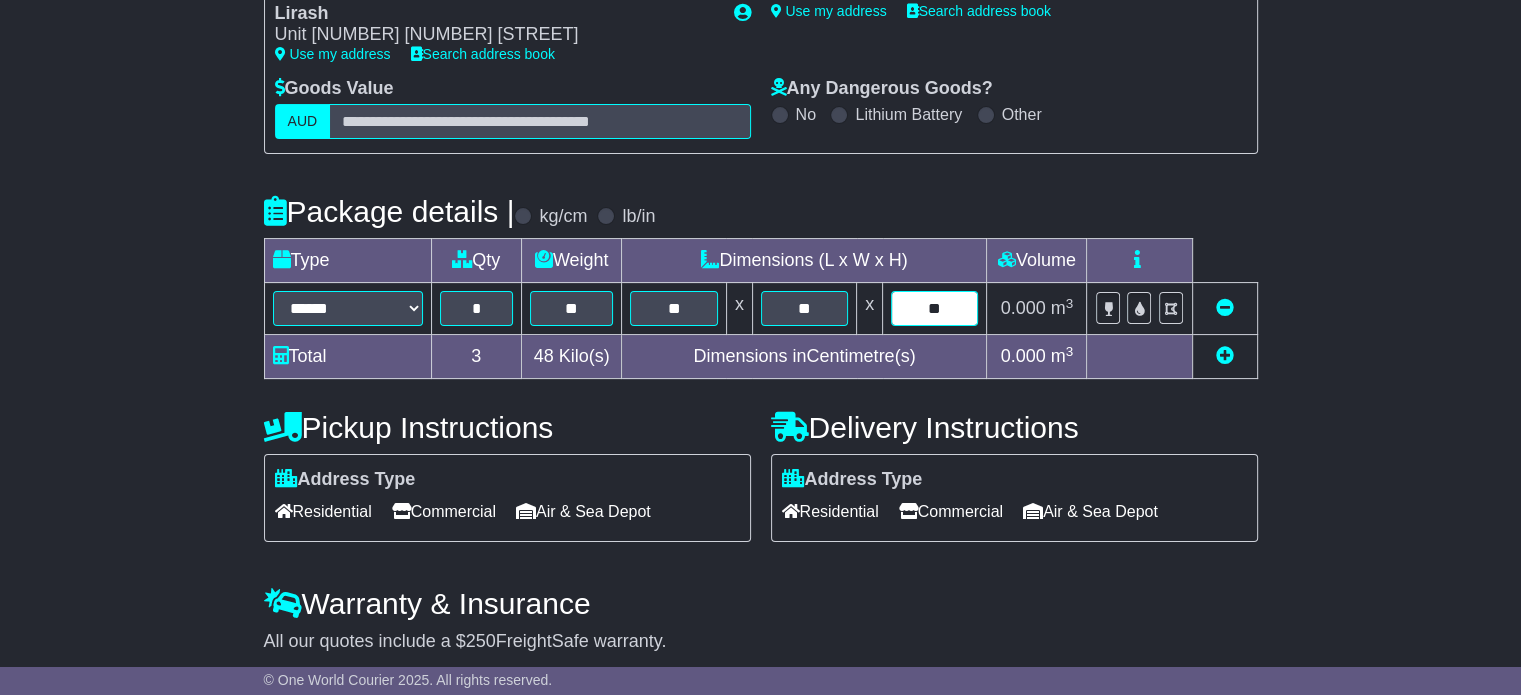 type on "**" 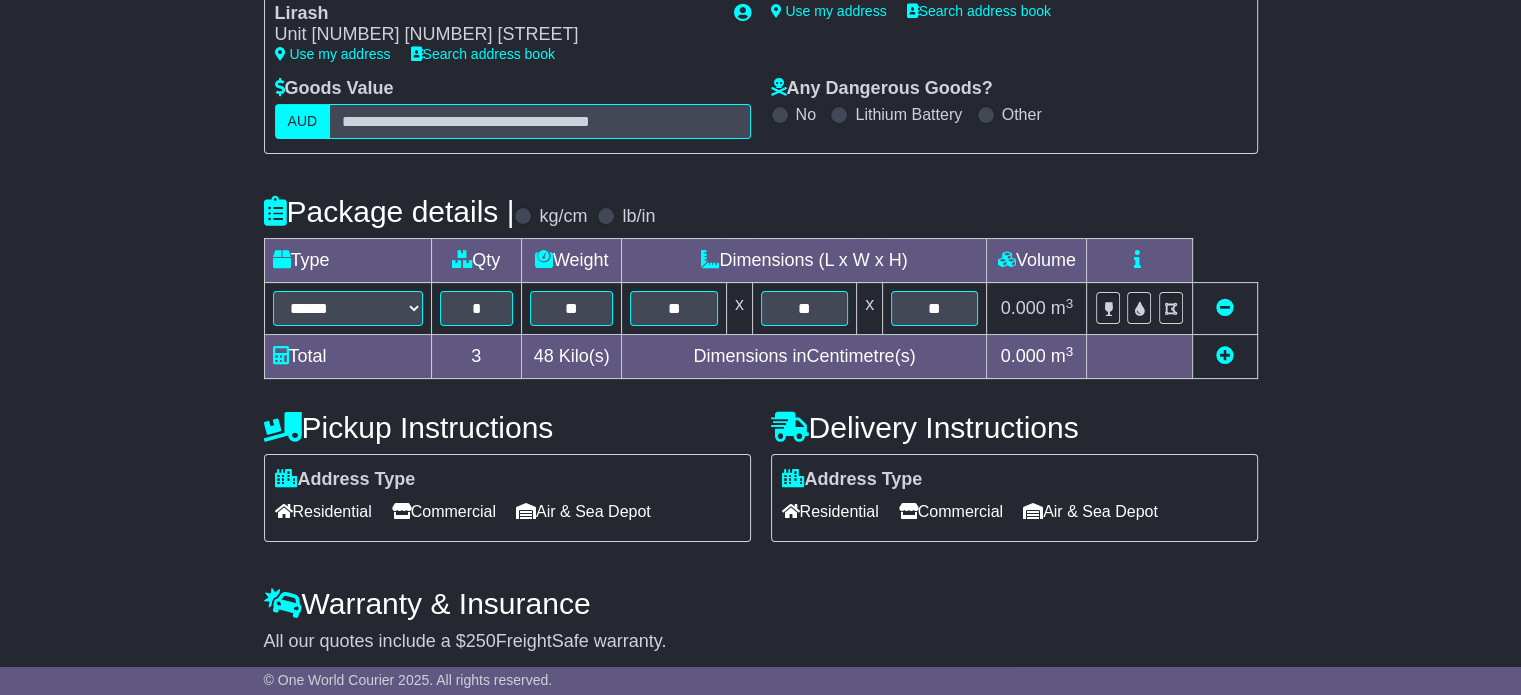 click on "Residential" at bounding box center (830, 511) 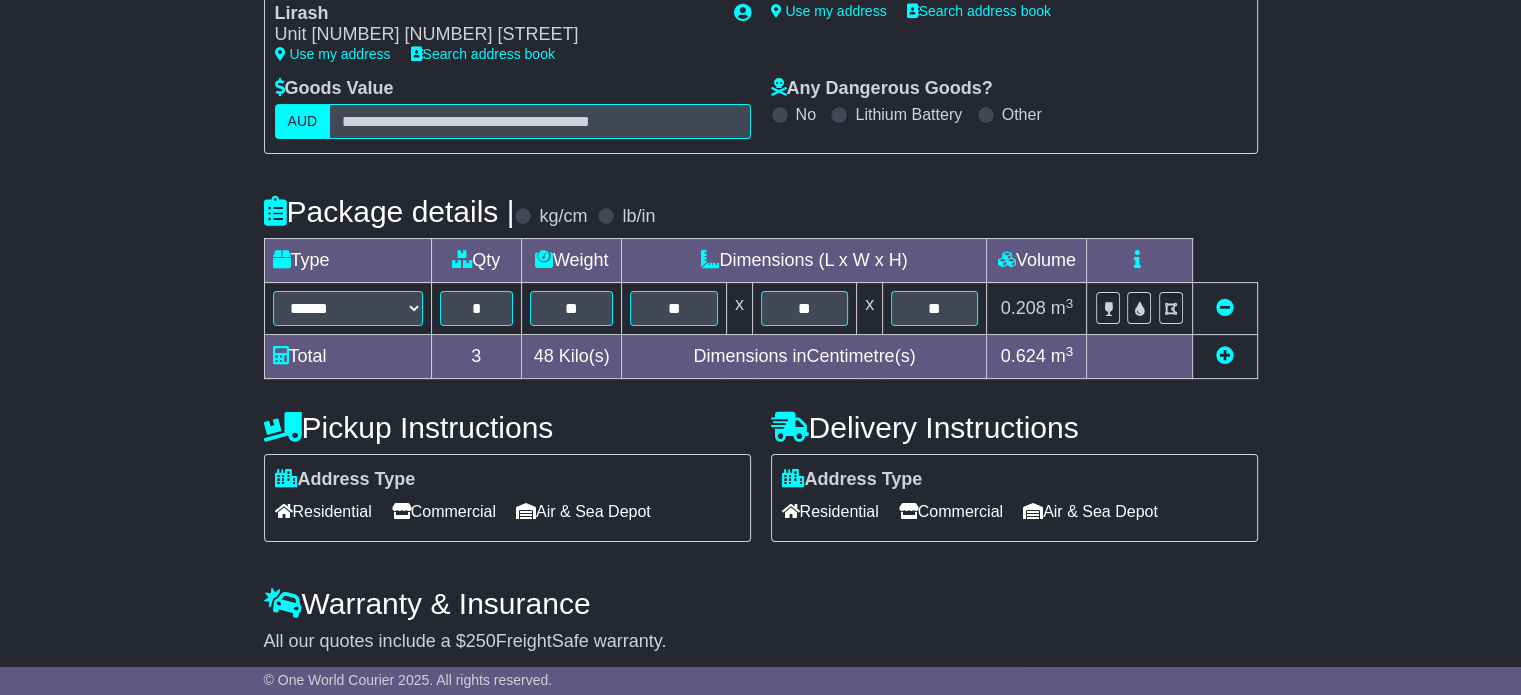 scroll, scrollTop: 404, scrollLeft: 0, axis: vertical 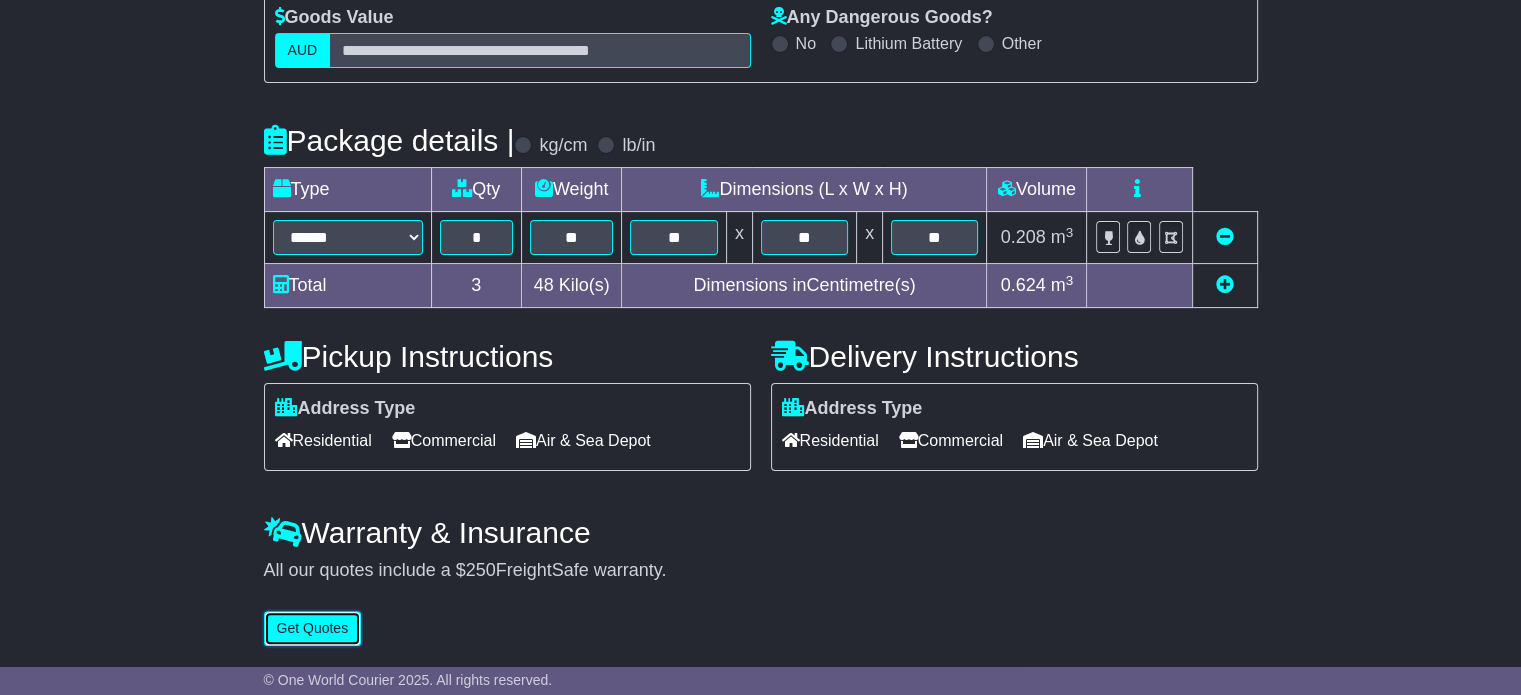 click on "Get Quotes" at bounding box center (313, 628) 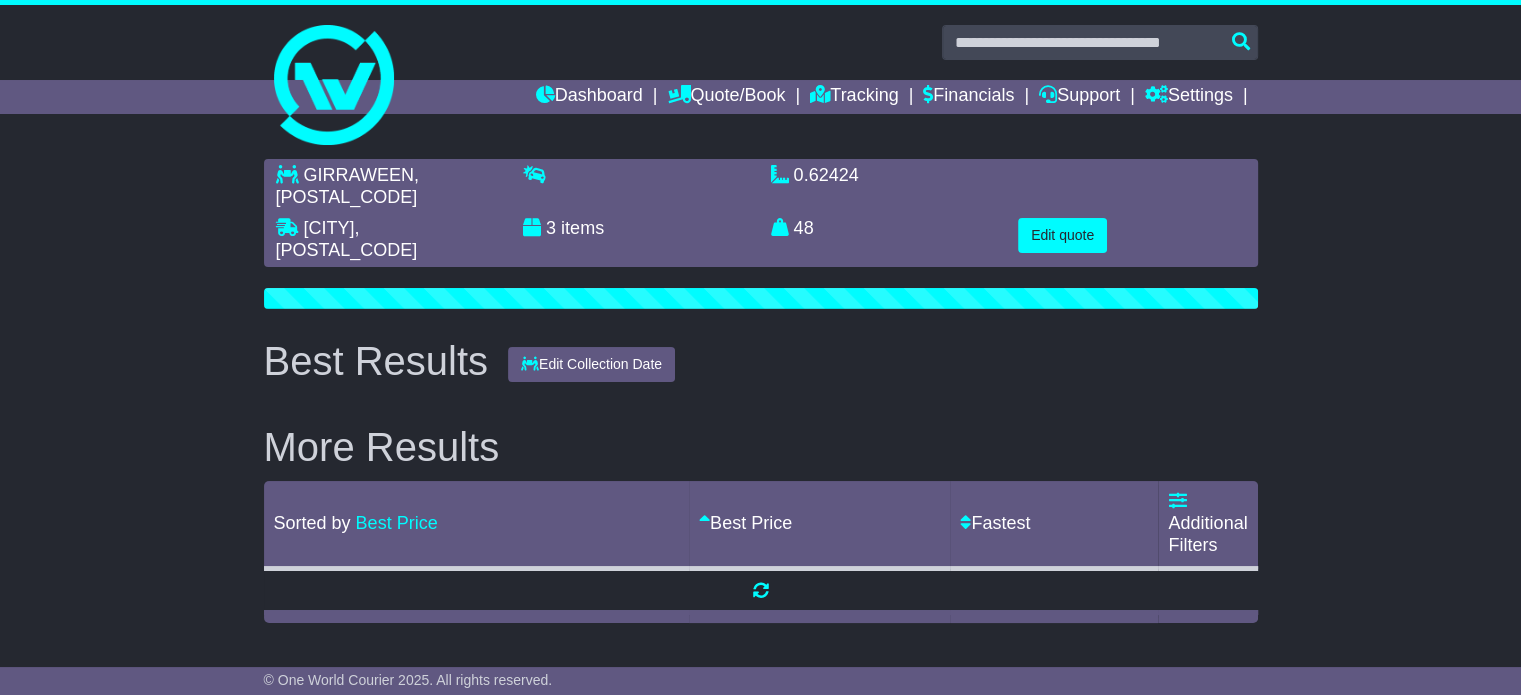 scroll, scrollTop: 0, scrollLeft: 0, axis: both 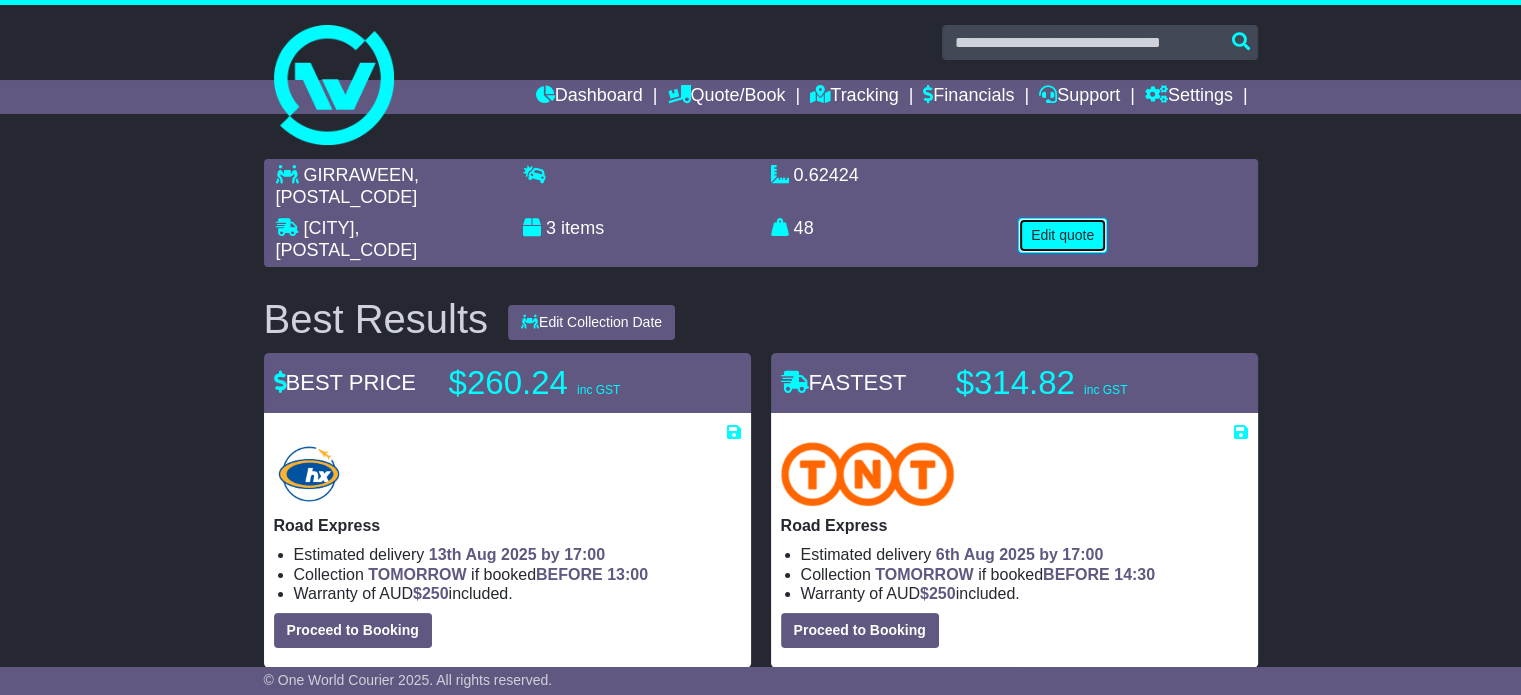 click on "Edit quote" at bounding box center [1062, 235] 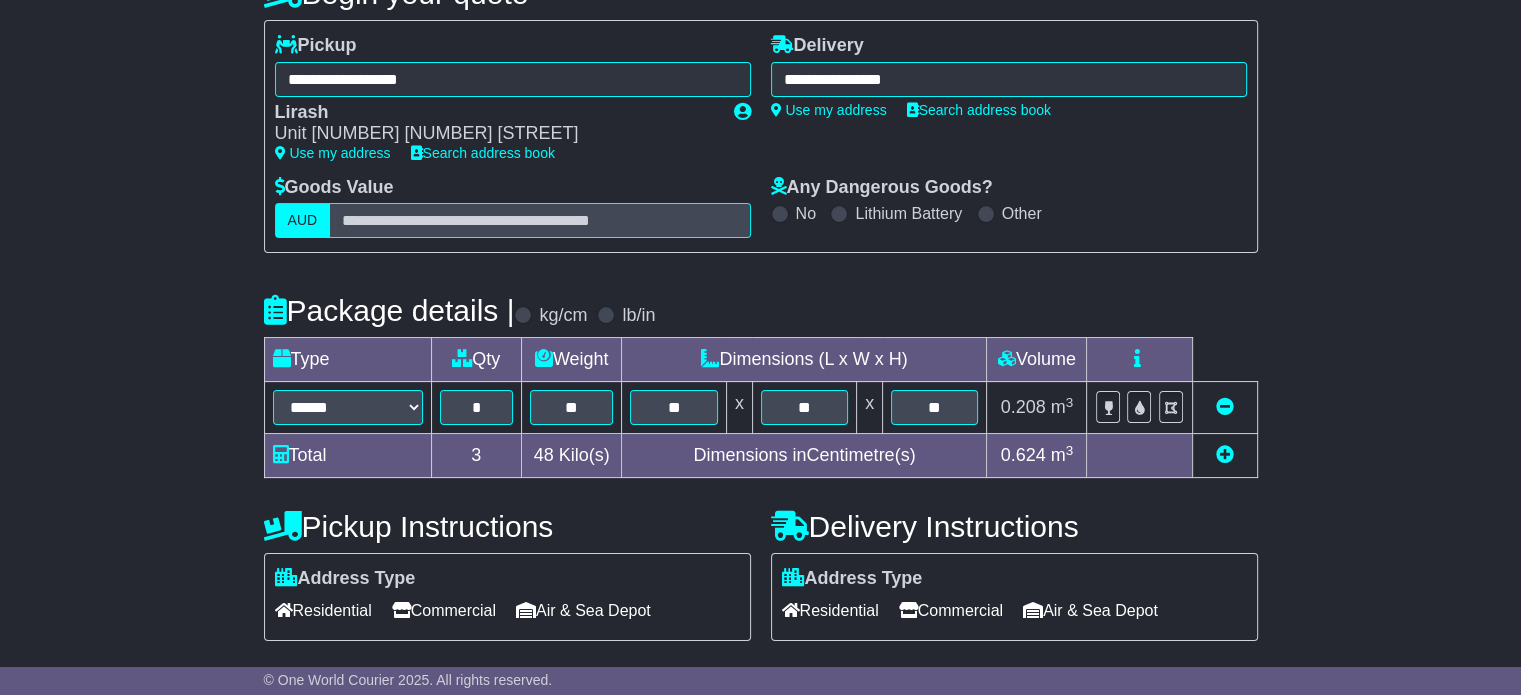 scroll, scrollTop: 404, scrollLeft: 0, axis: vertical 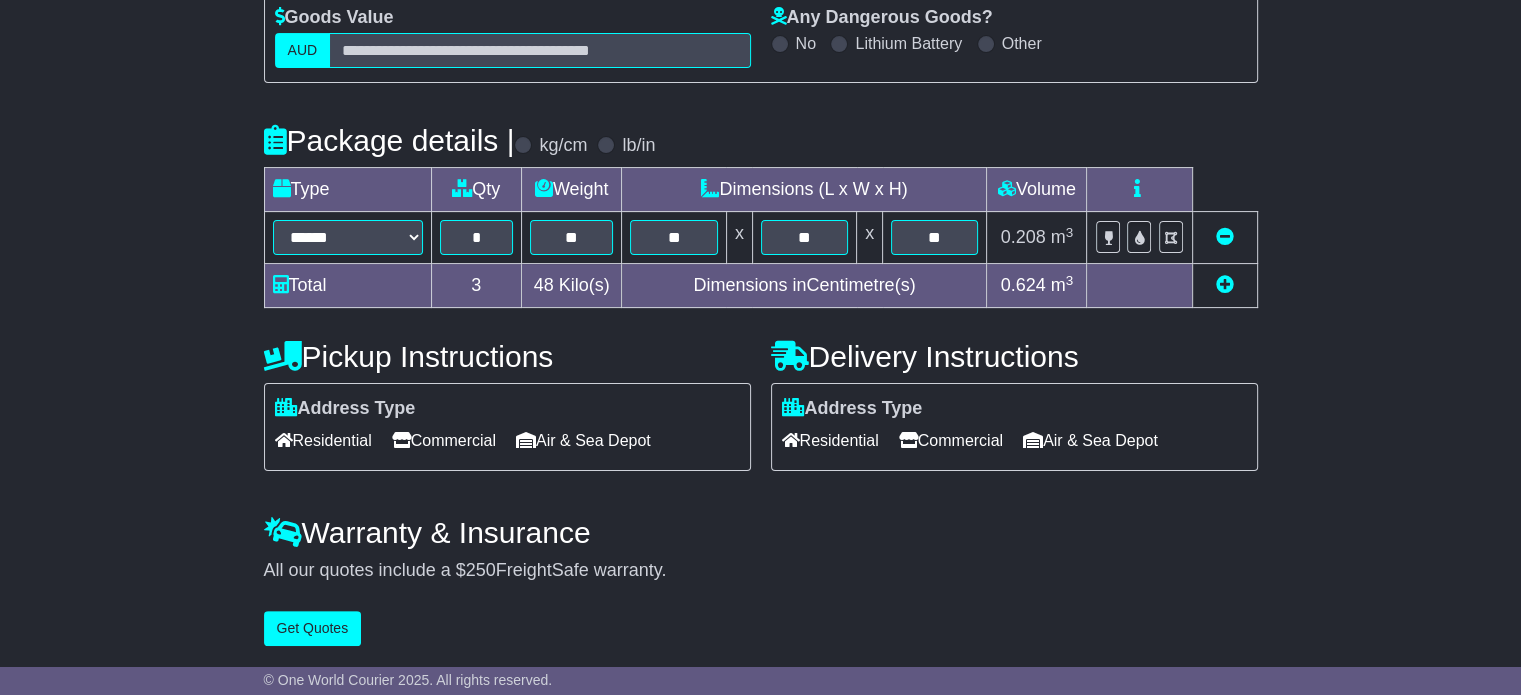 click on "Residential" at bounding box center (323, 440) 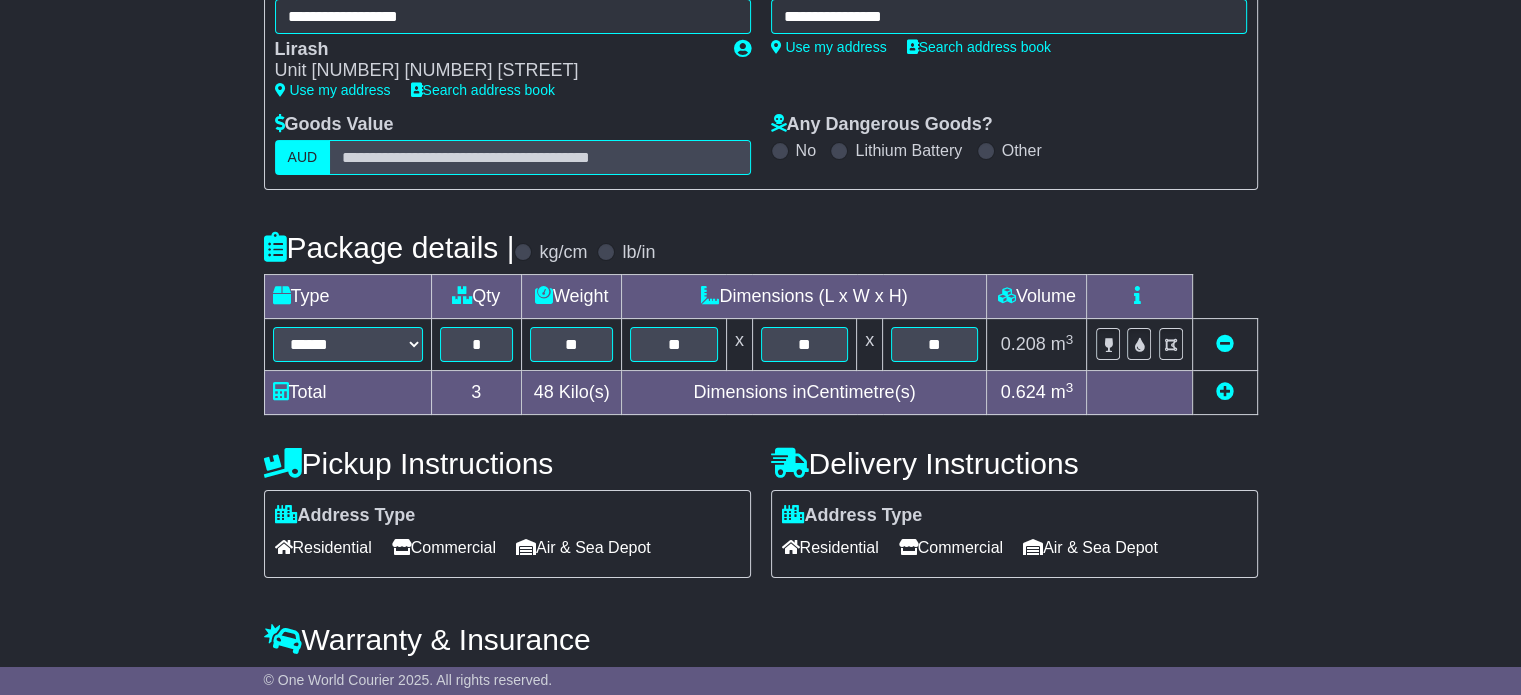 scroll, scrollTop: 404, scrollLeft: 0, axis: vertical 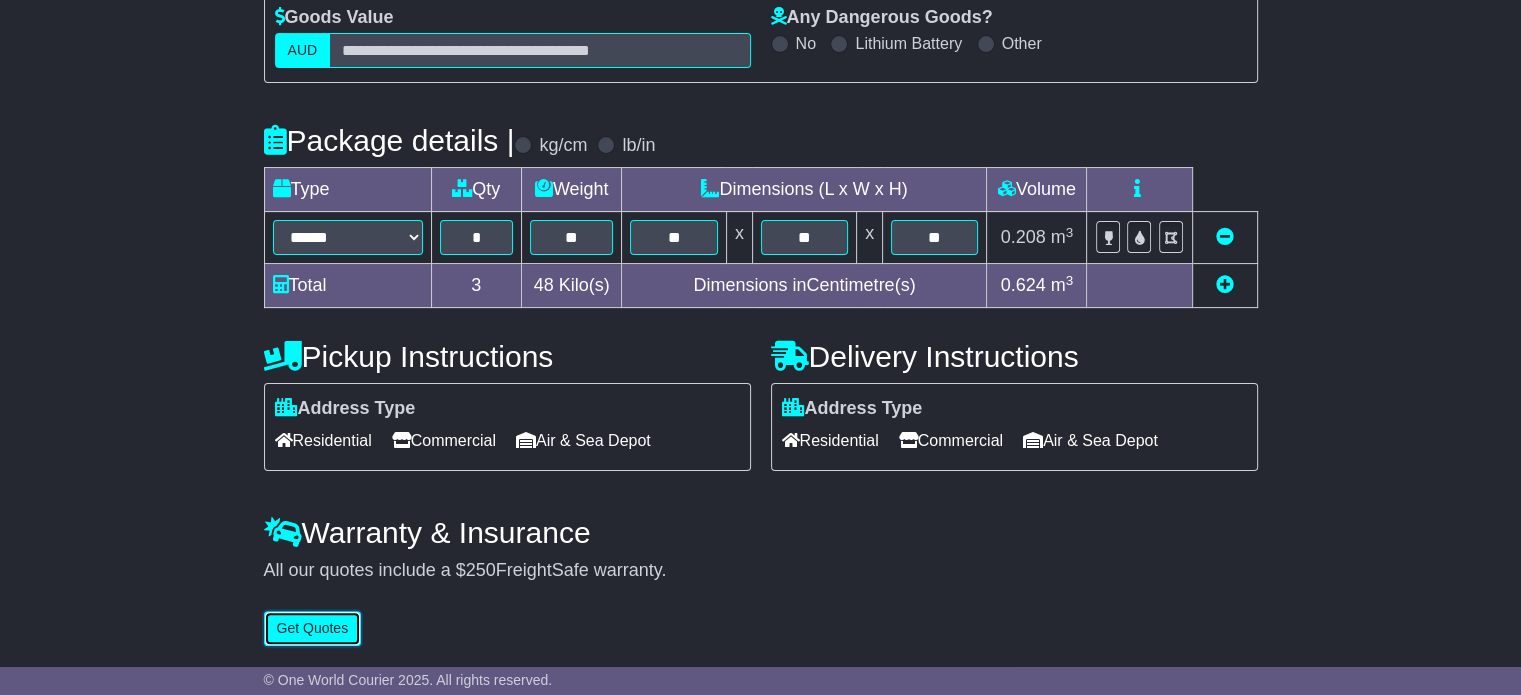click on "Get Quotes" at bounding box center [313, 628] 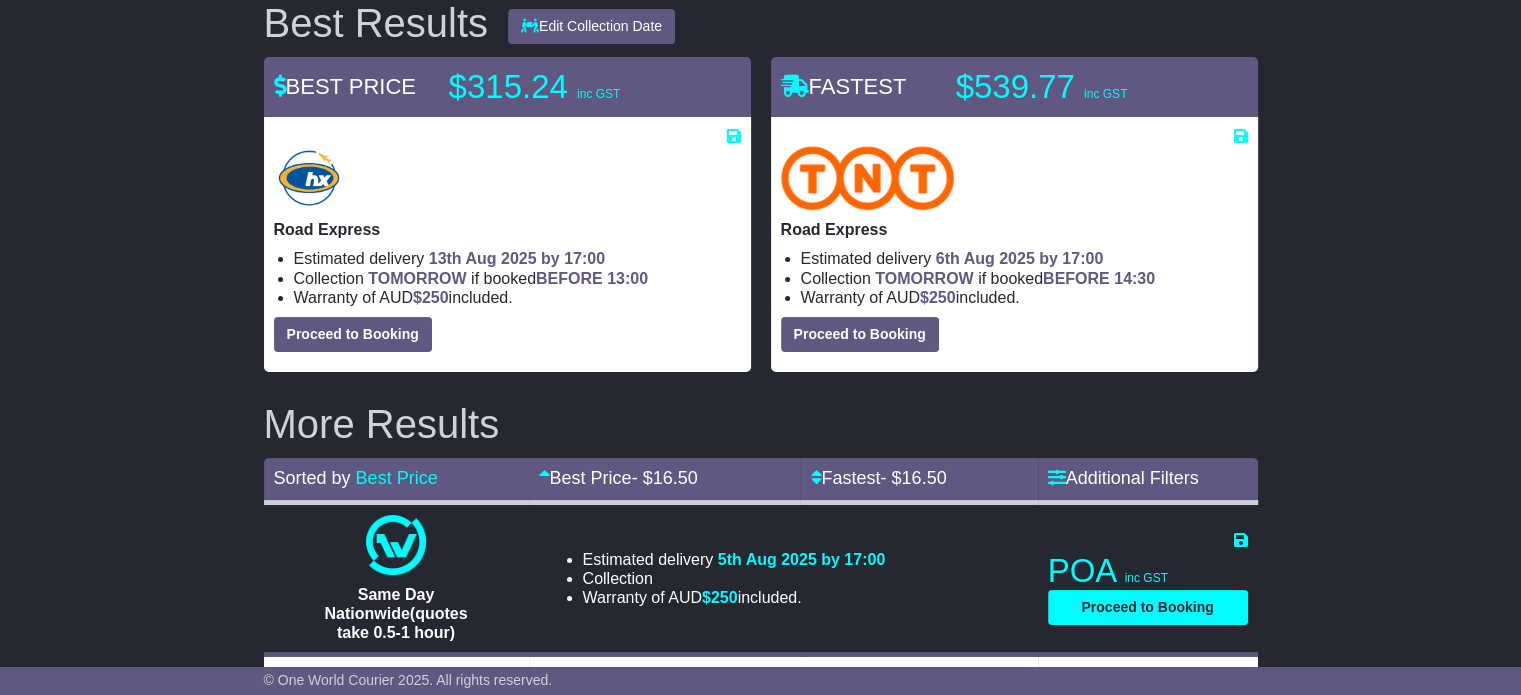 scroll, scrollTop: 0, scrollLeft: 0, axis: both 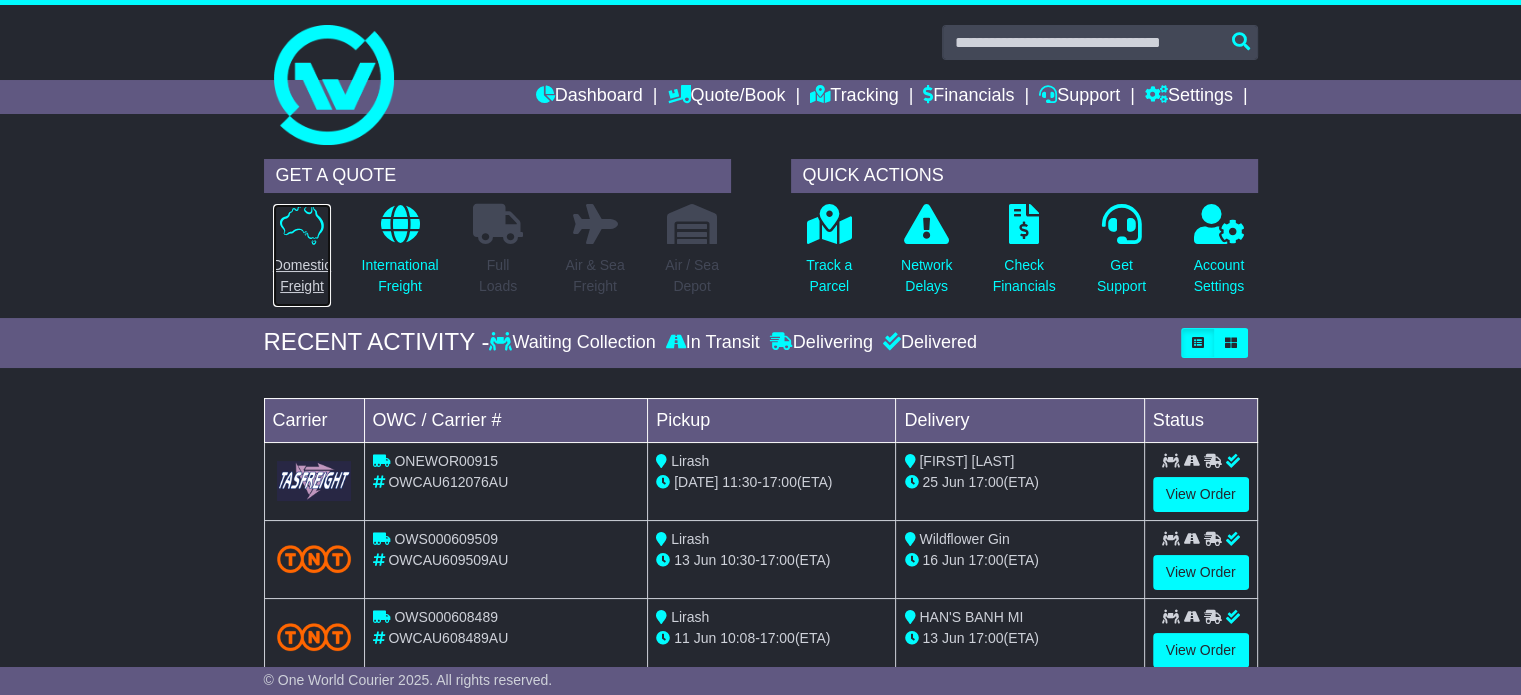 click on "Domestic Freight" at bounding box center [302, 276] 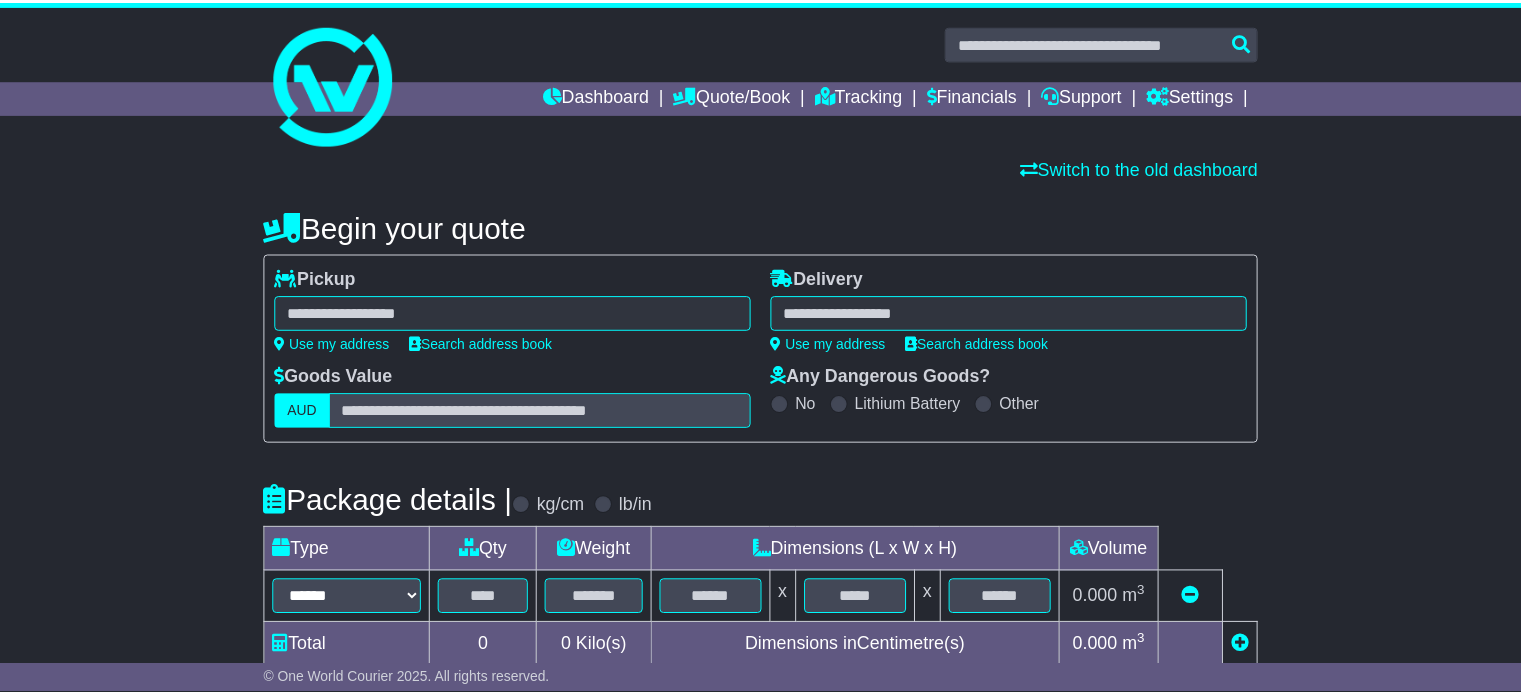 scroll, scrollTop: 0, scrollLeft: 0, axis: both 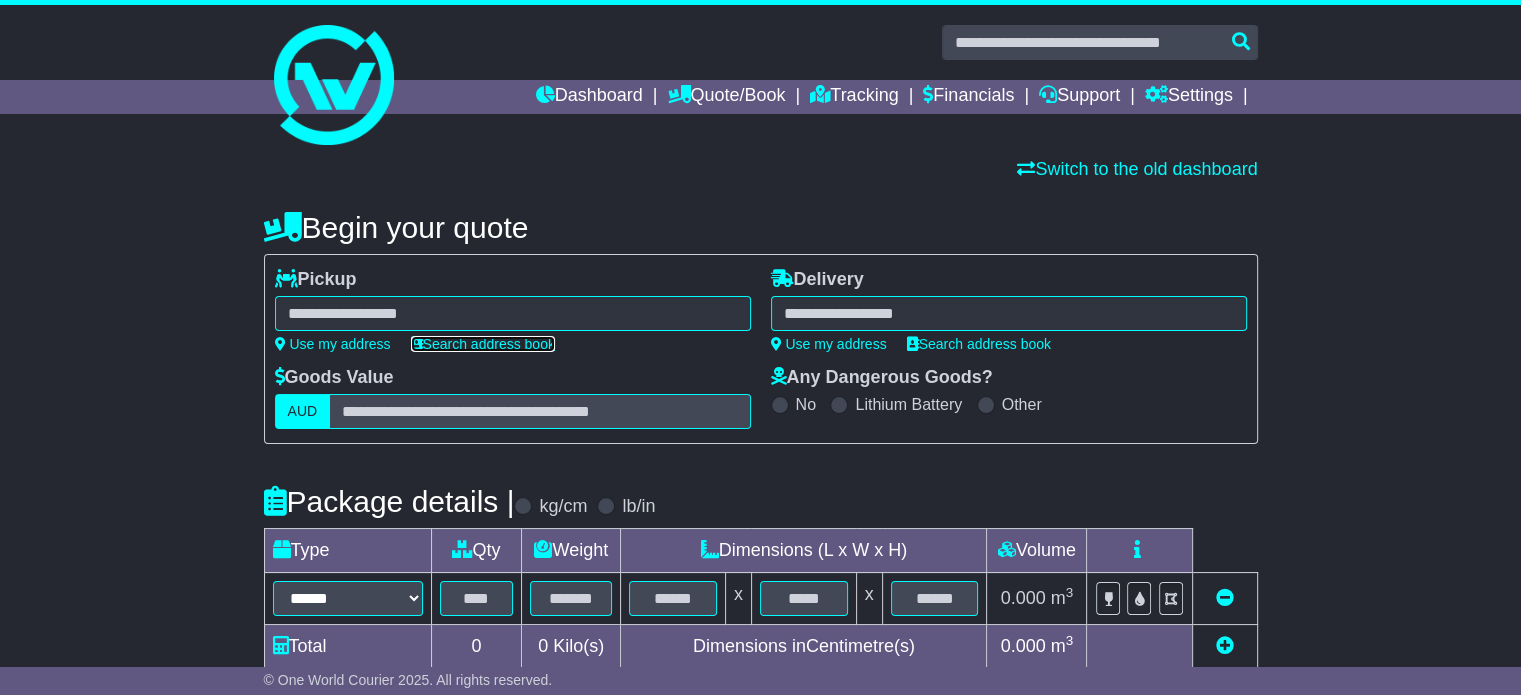 click on "Search address book" at bounding box center (483, 344) 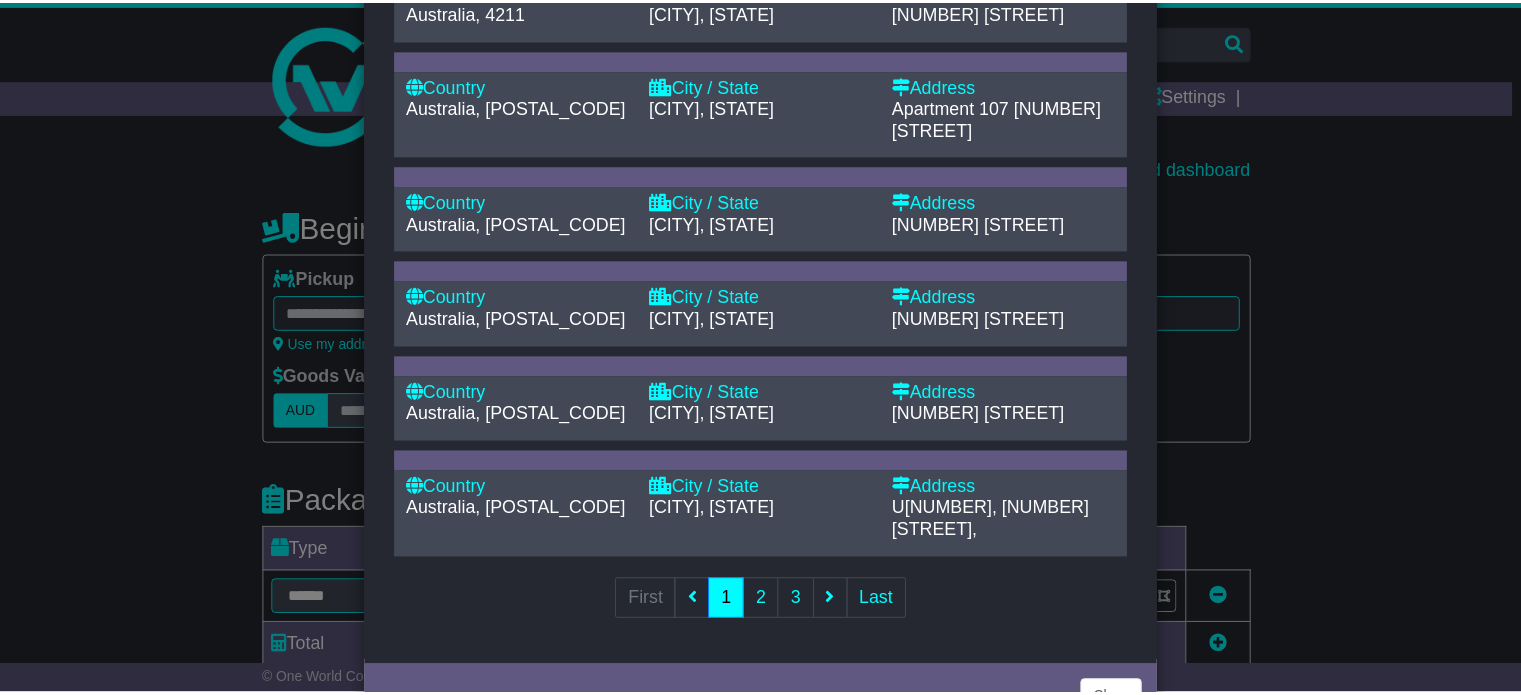 scroll, scrollTop: 0, scrollLeft: 0, axis: both 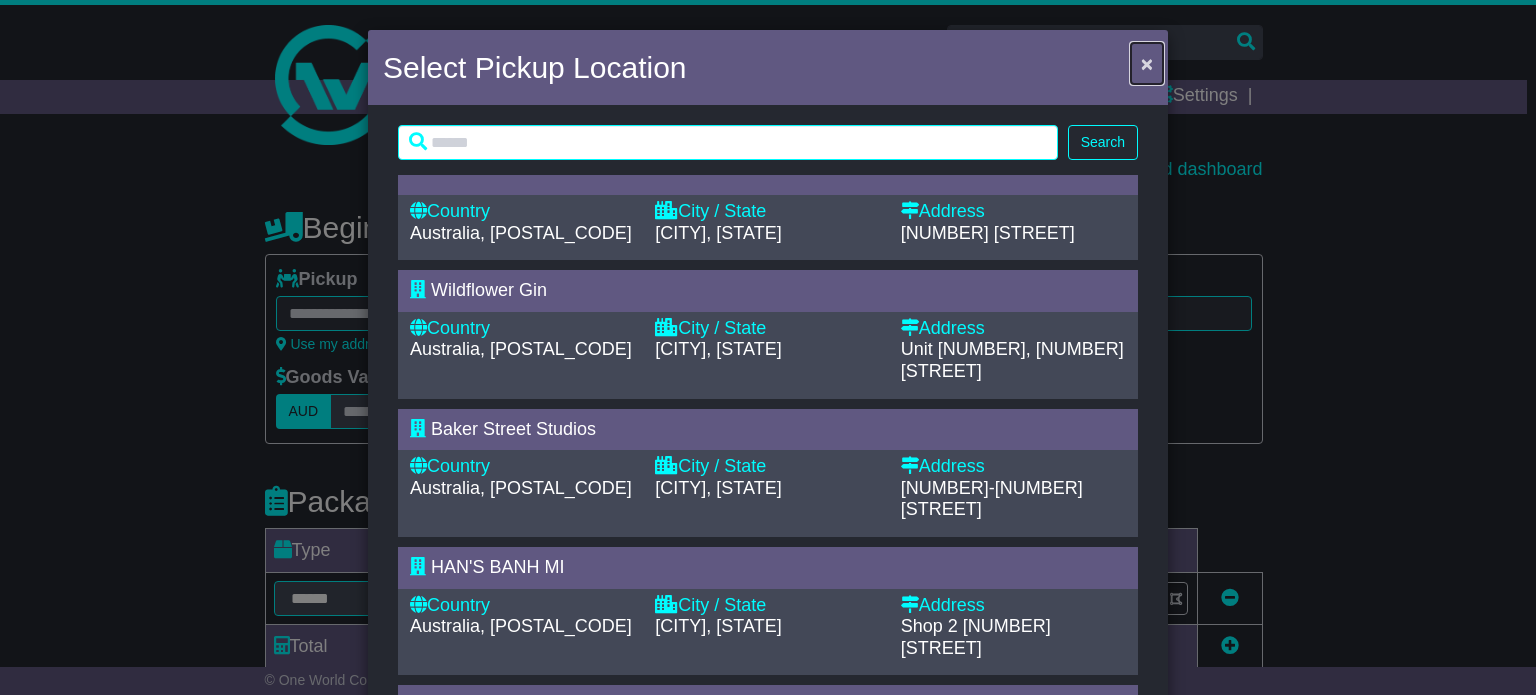 click on "×" at bounding box center (1147, 63) 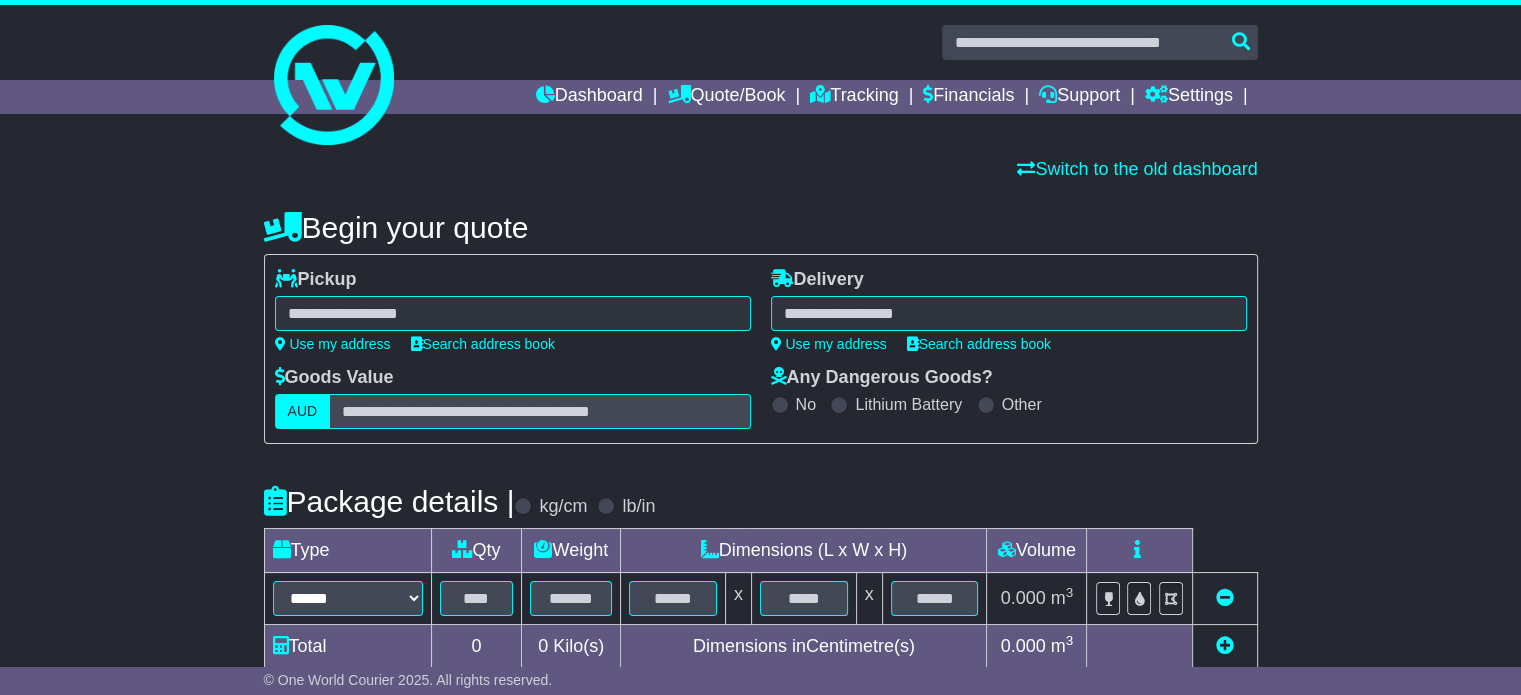 click at bounding box center (513, 313) 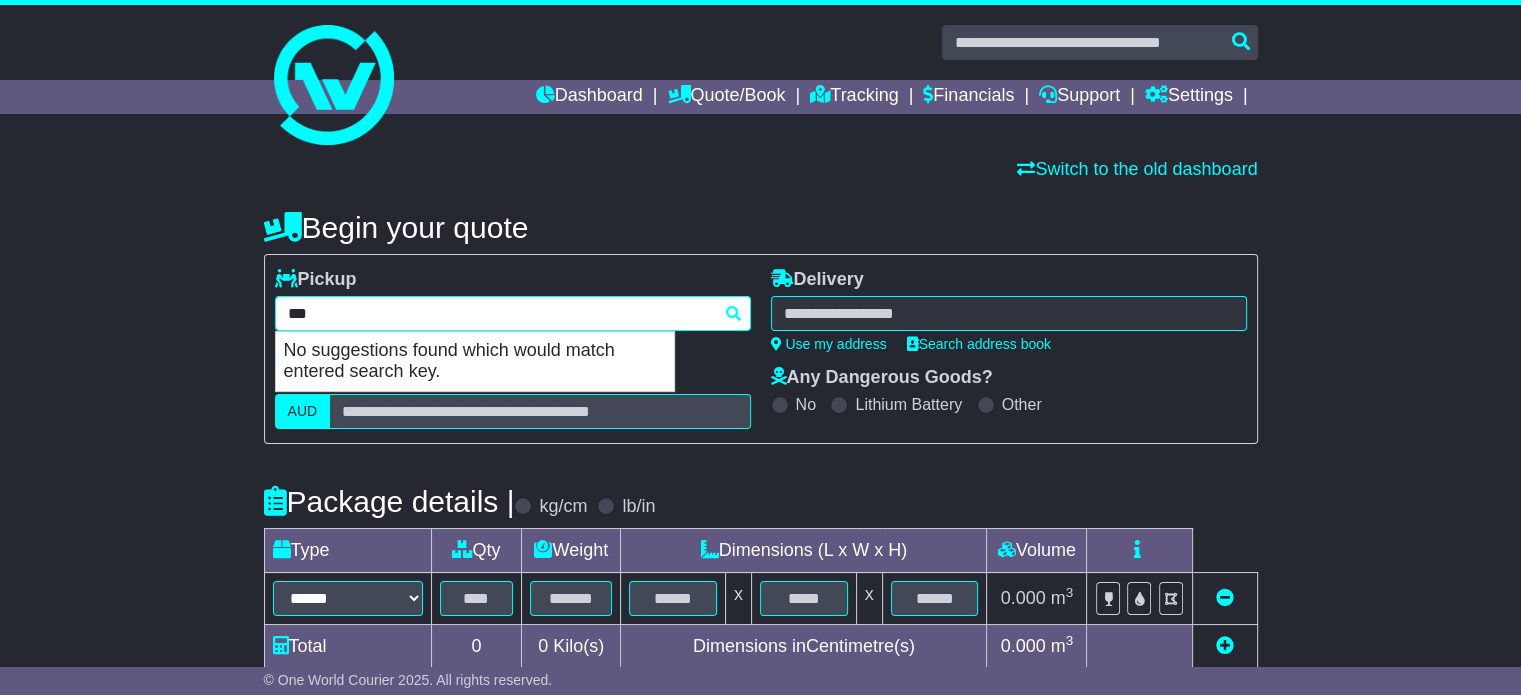 type on "****" 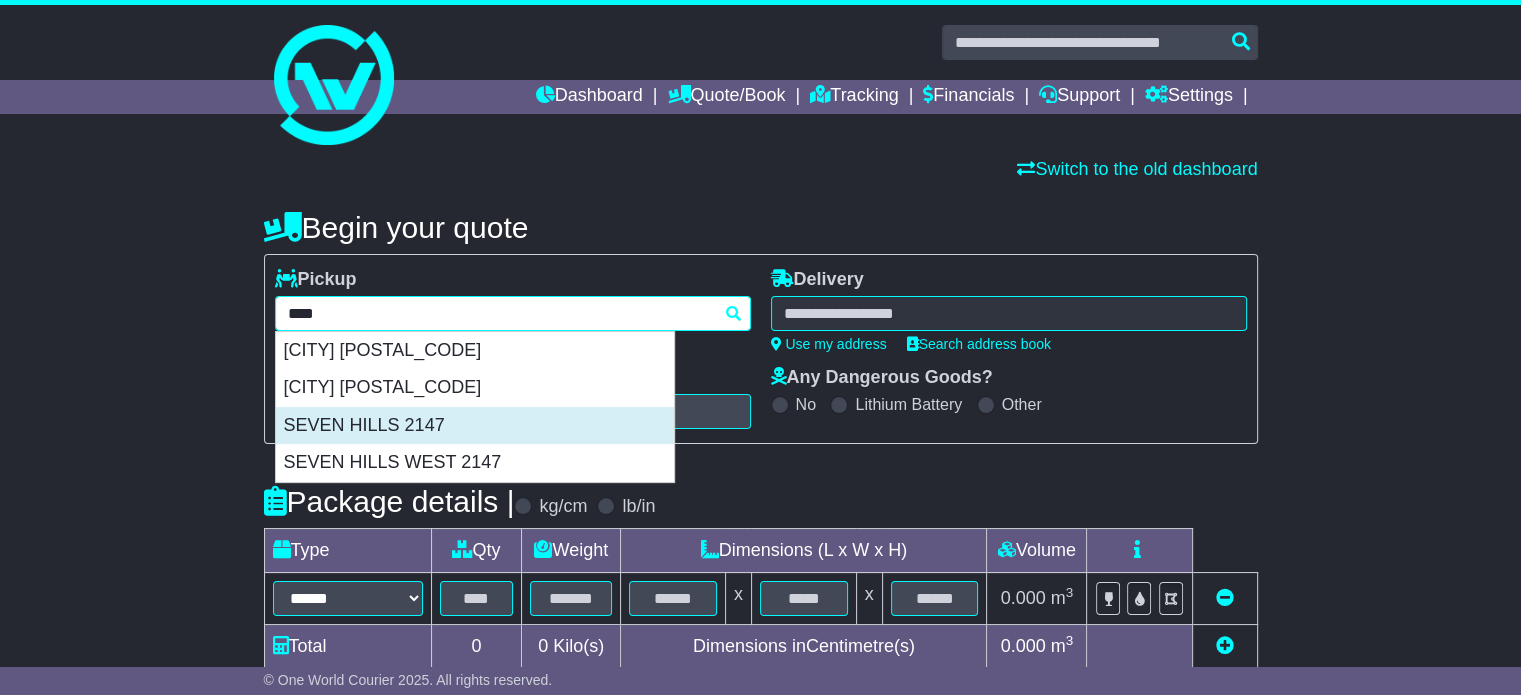 click on "SEVEN HILLS 2147" at bounding box center [475, 426] 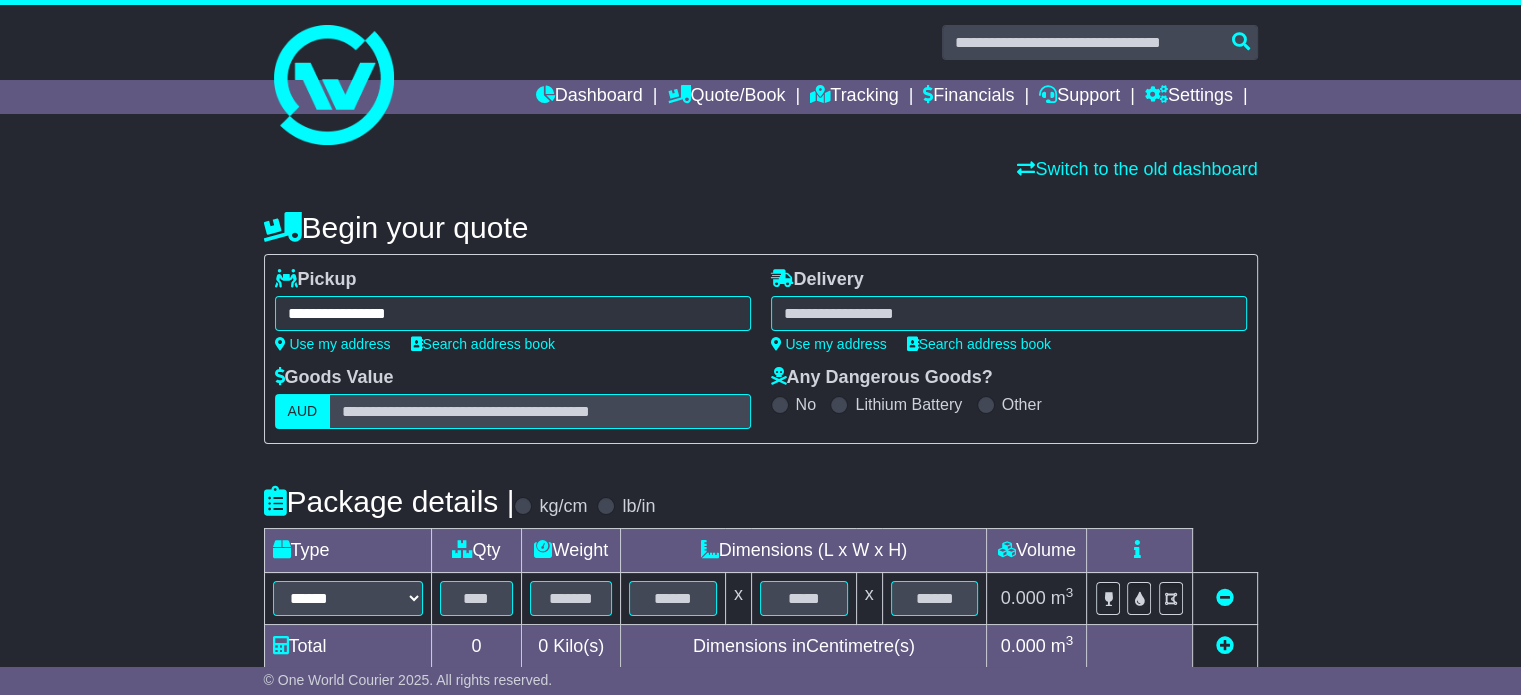 type on "**********" 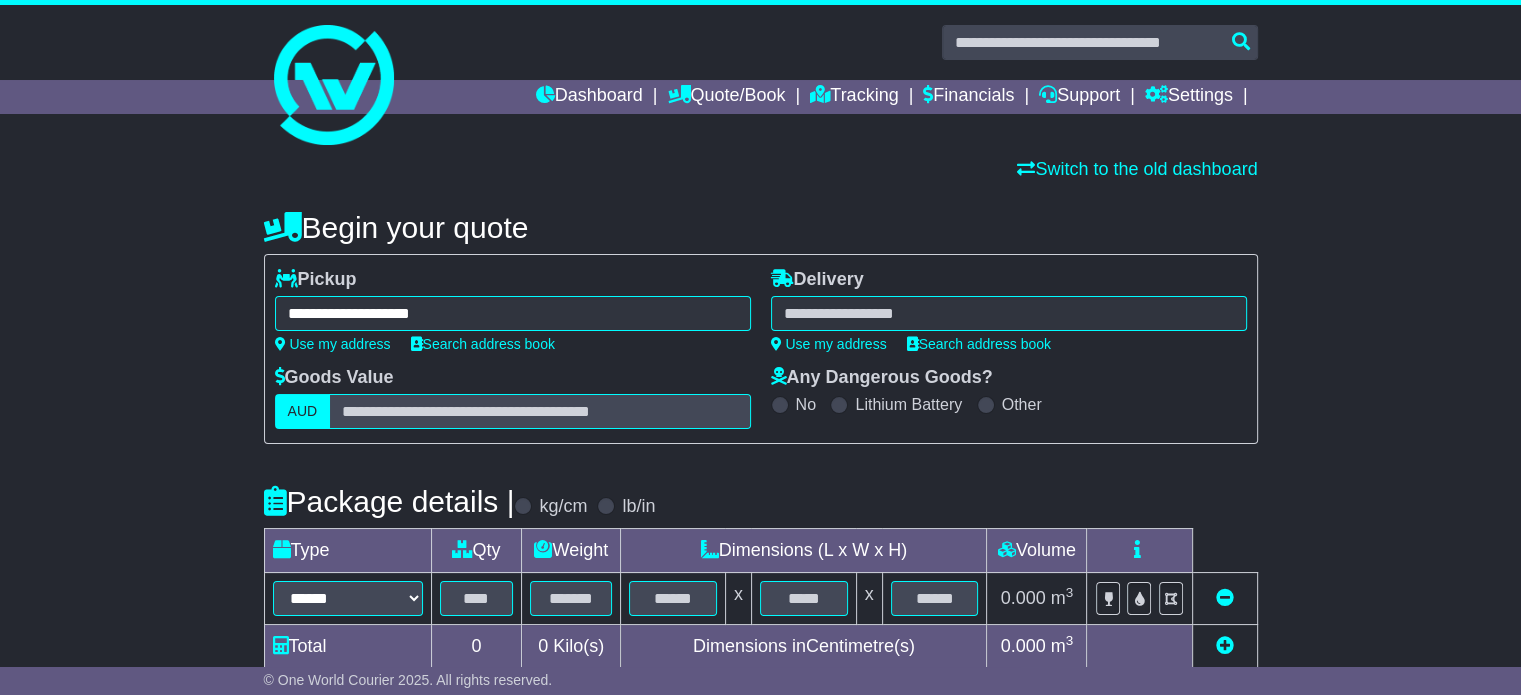 click at bounding box center [1009, 313] 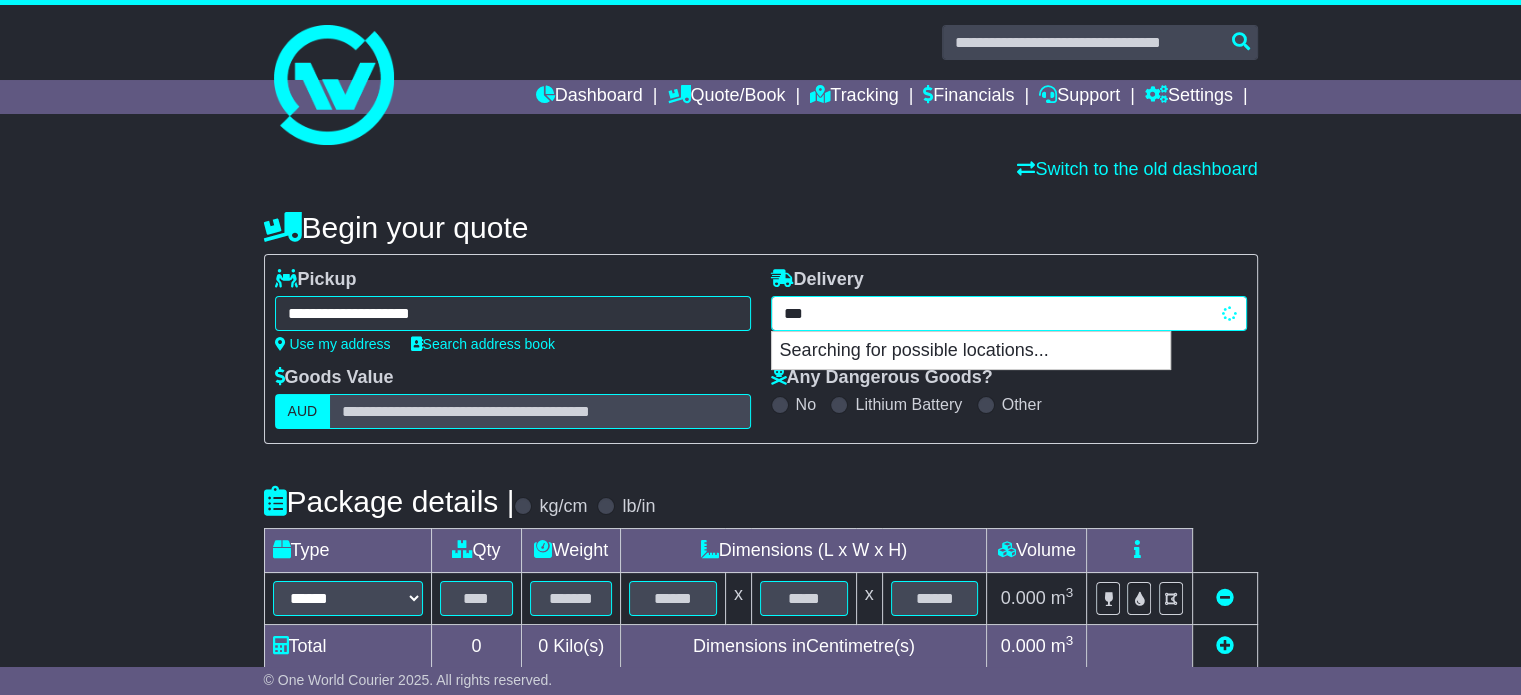 type on "****" 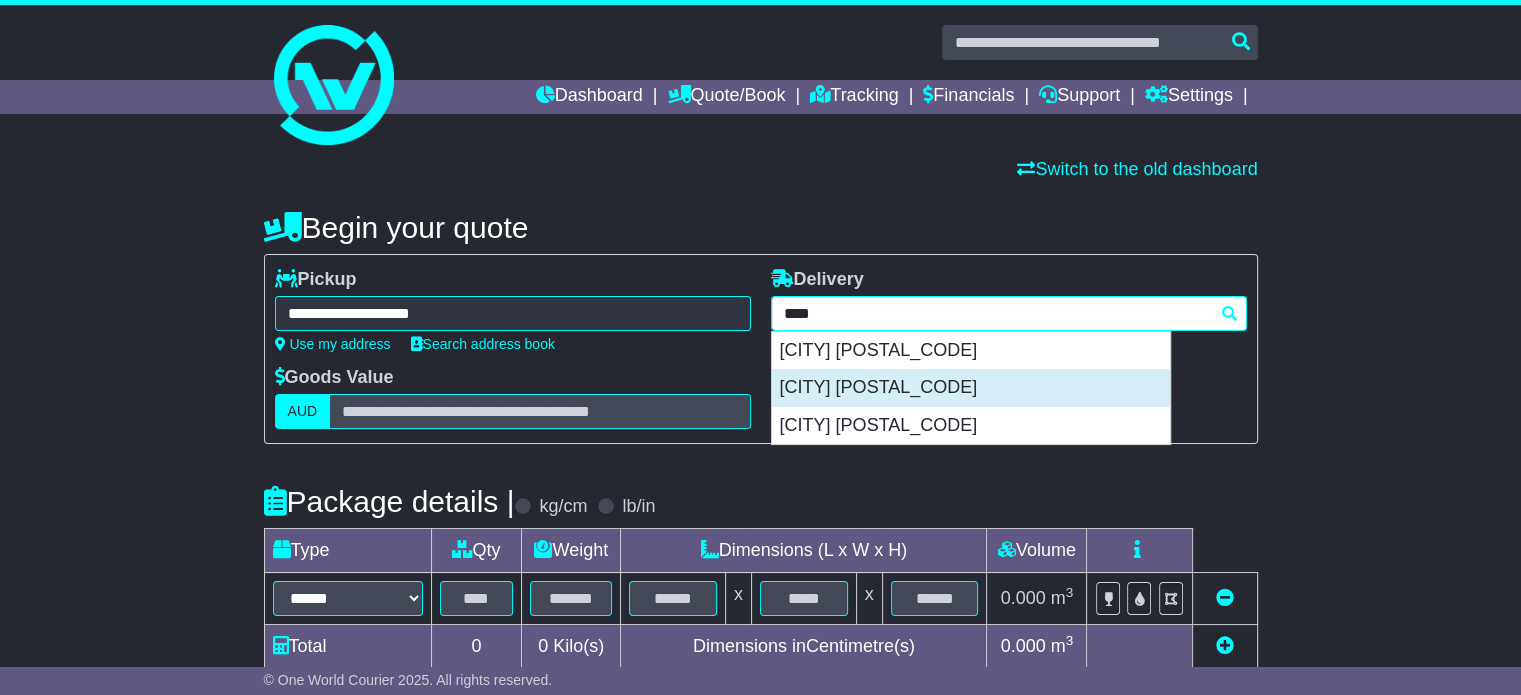 click on "[CITY] [POSTAL_CODE]" at bounding box center (971, 388) 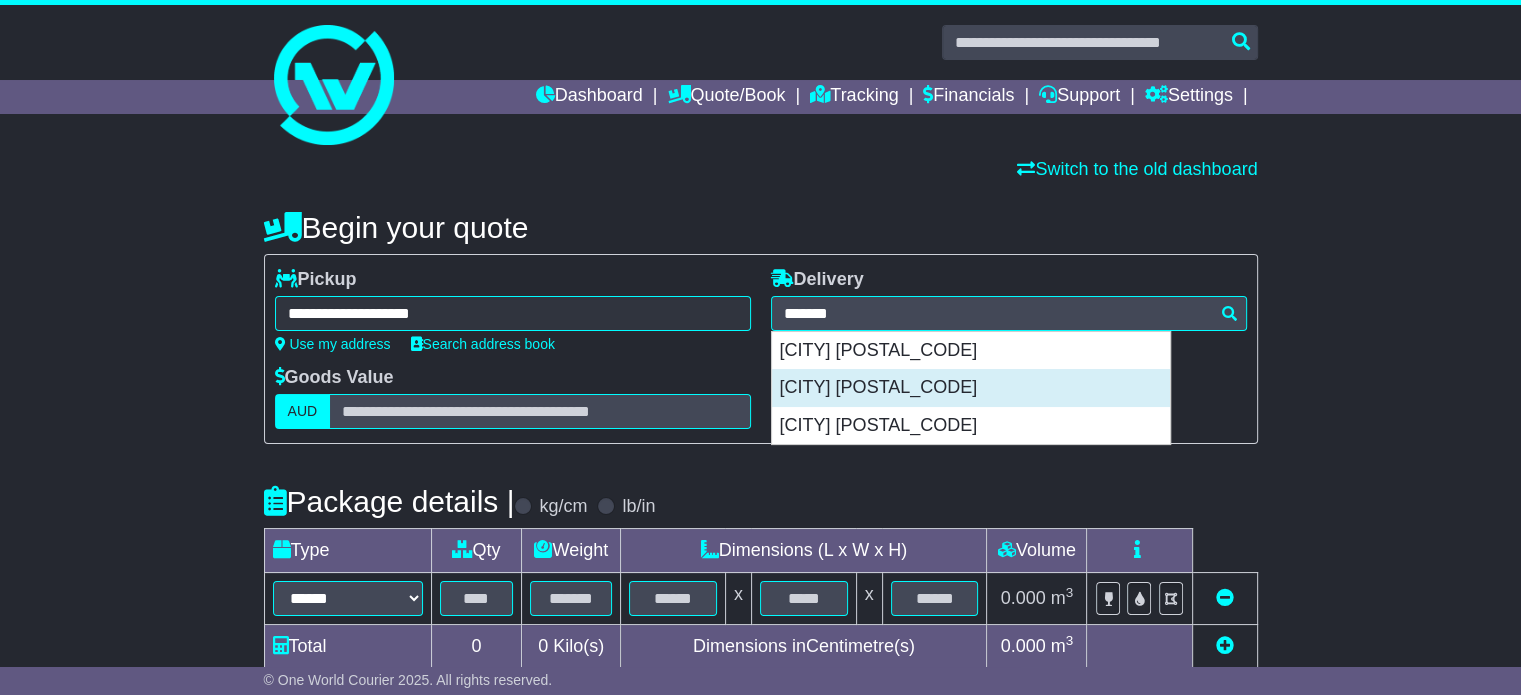 type on "**********" 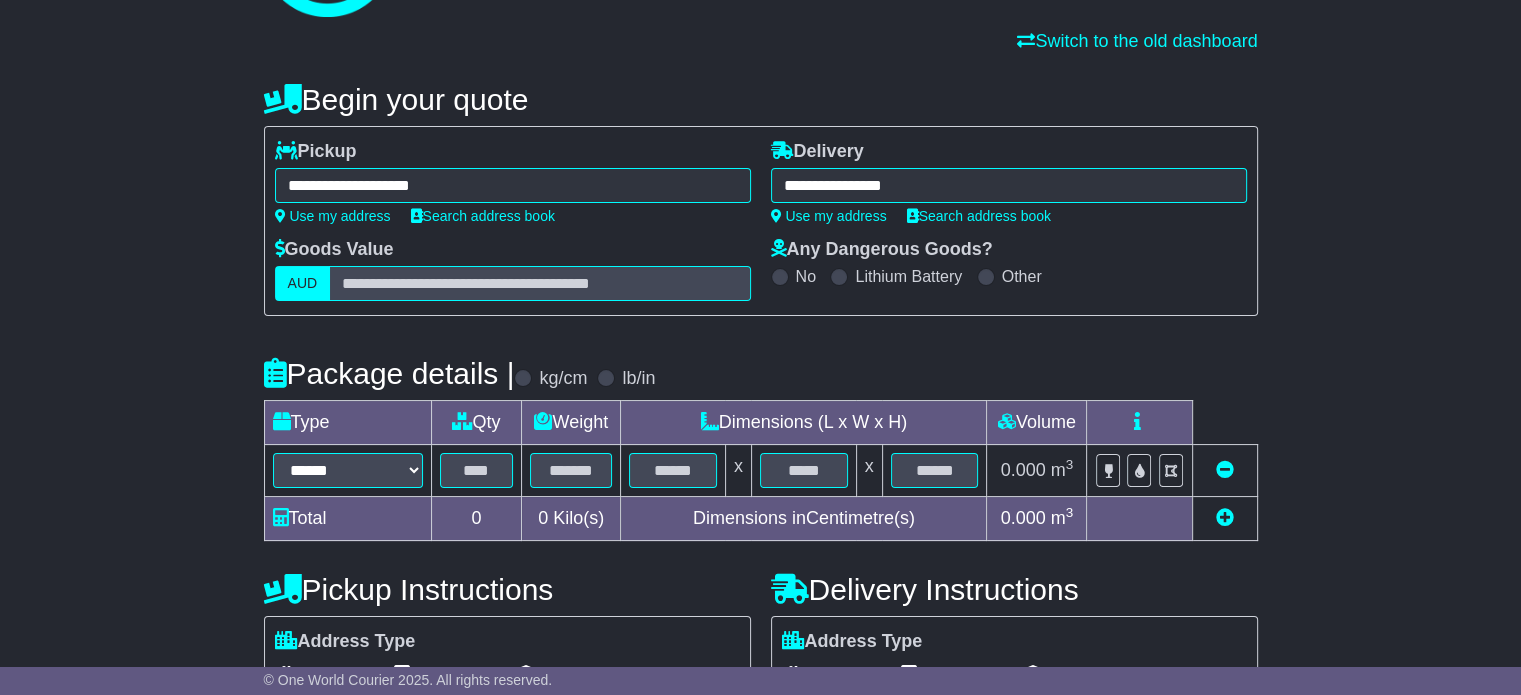 scroll, scrollTop: 166, scrollLeft: 0, axis: vertical 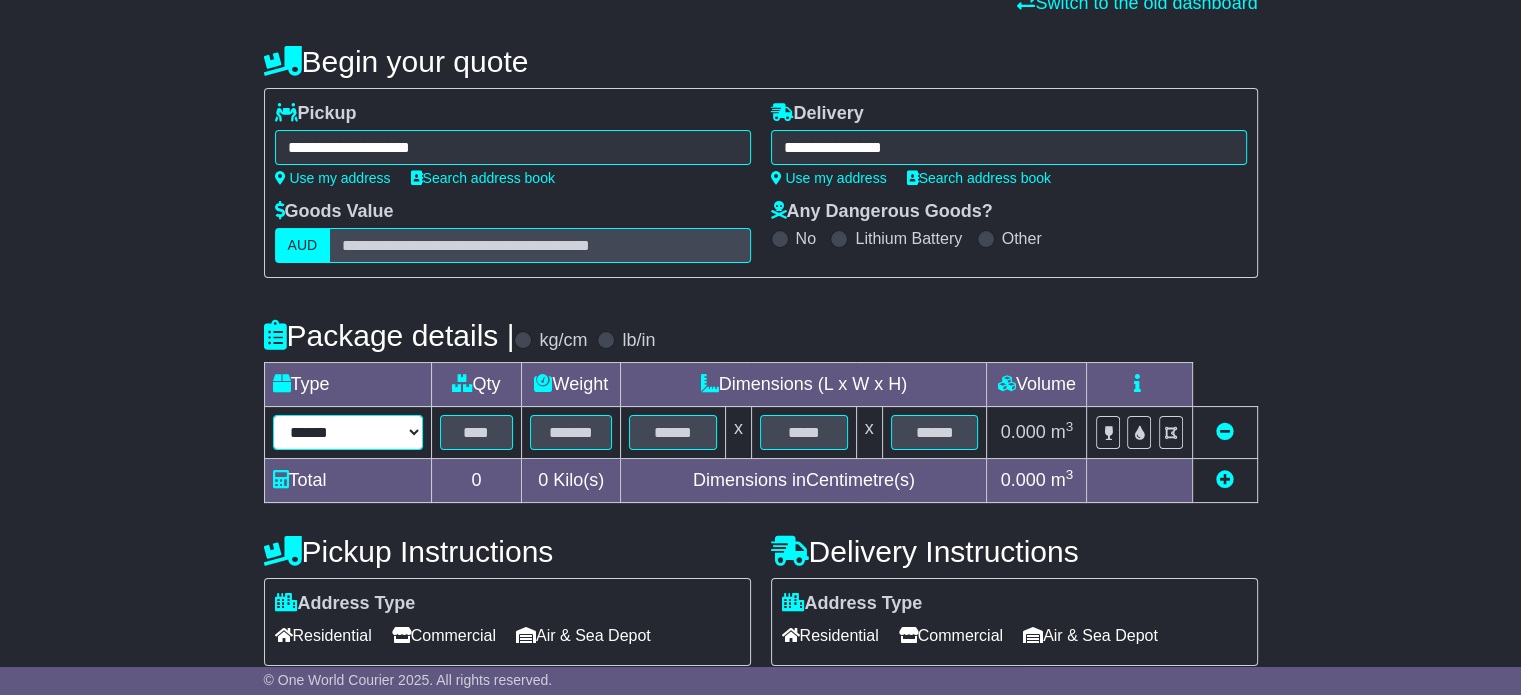 click on "****** ****** *** ******** ***** **** **** ****** *** *******" at bounding box center [348, 432] 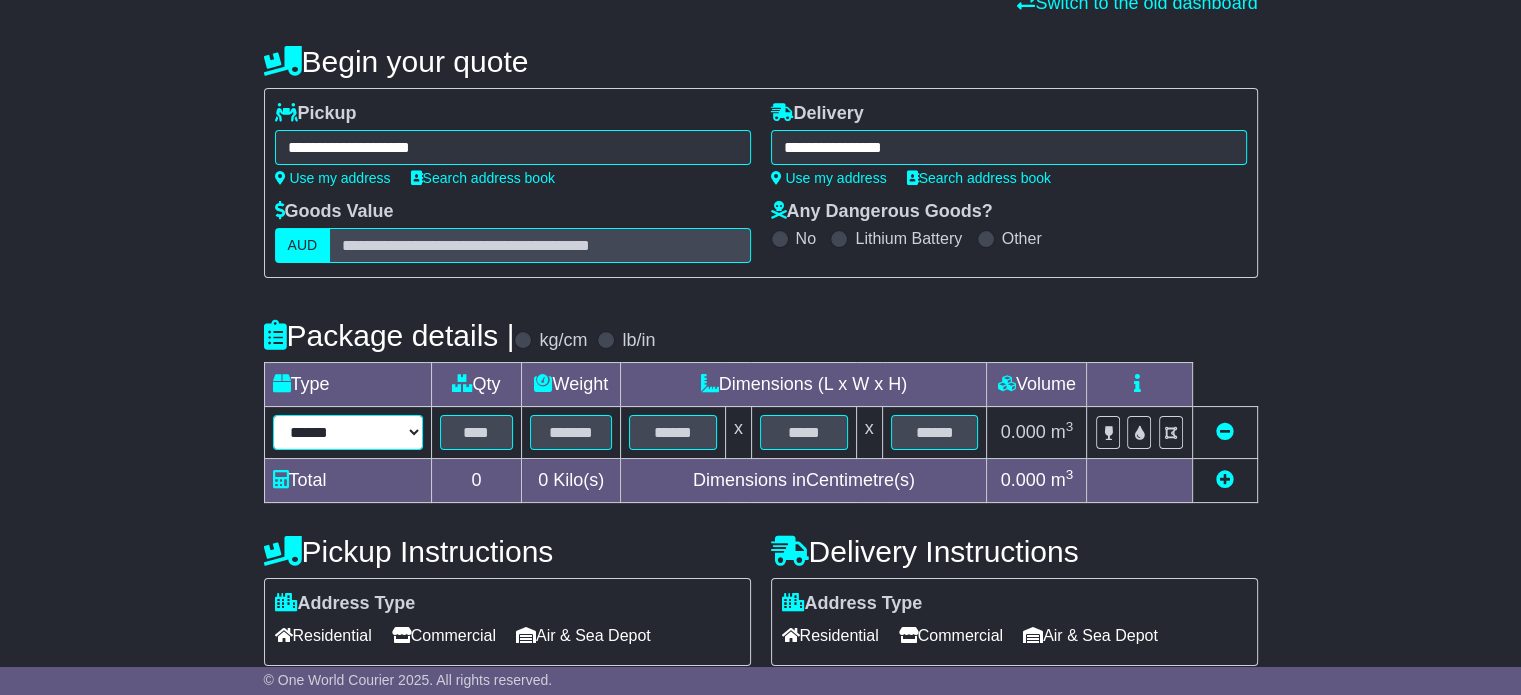 click on "****** ****** *** ******** ***** **** **** ****** *** *******" at bounding box center (348, 432) 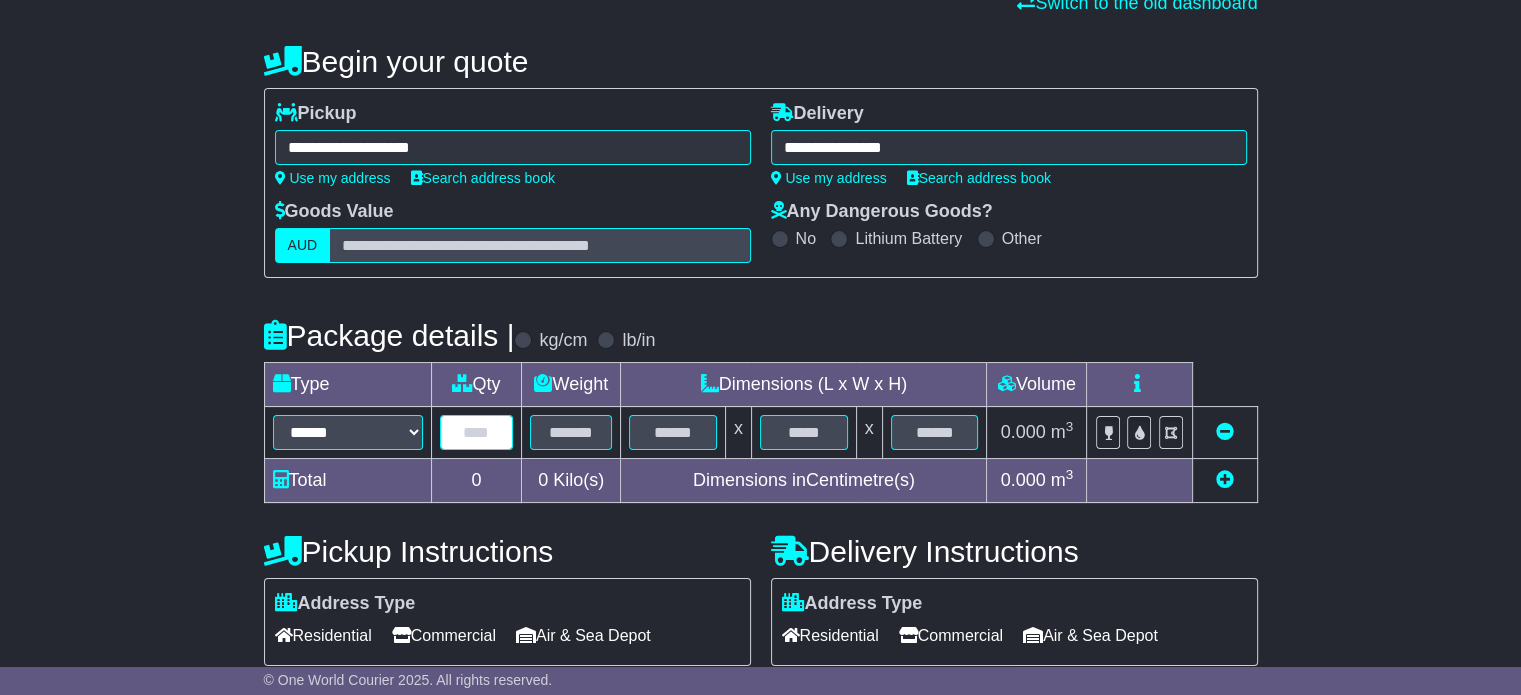 click at bounding box center [477, 432] 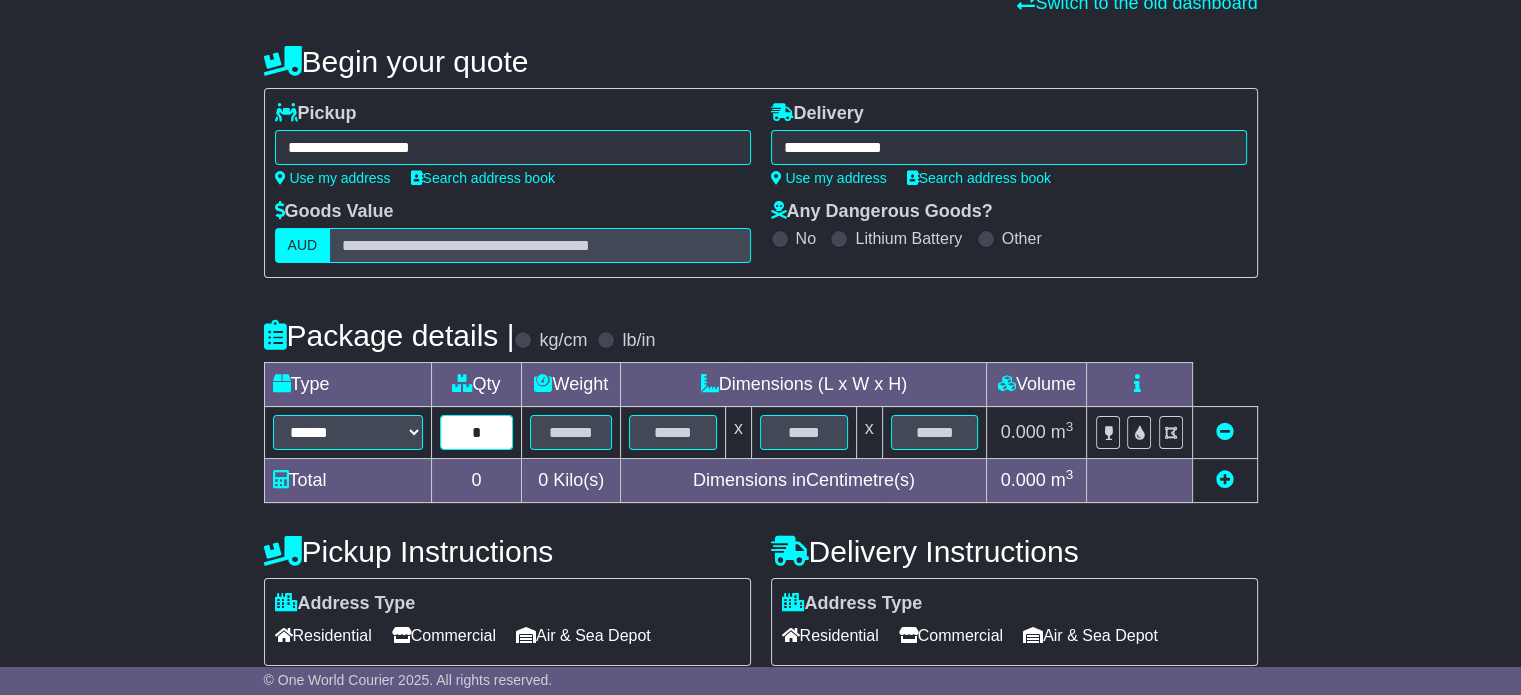type on "*" 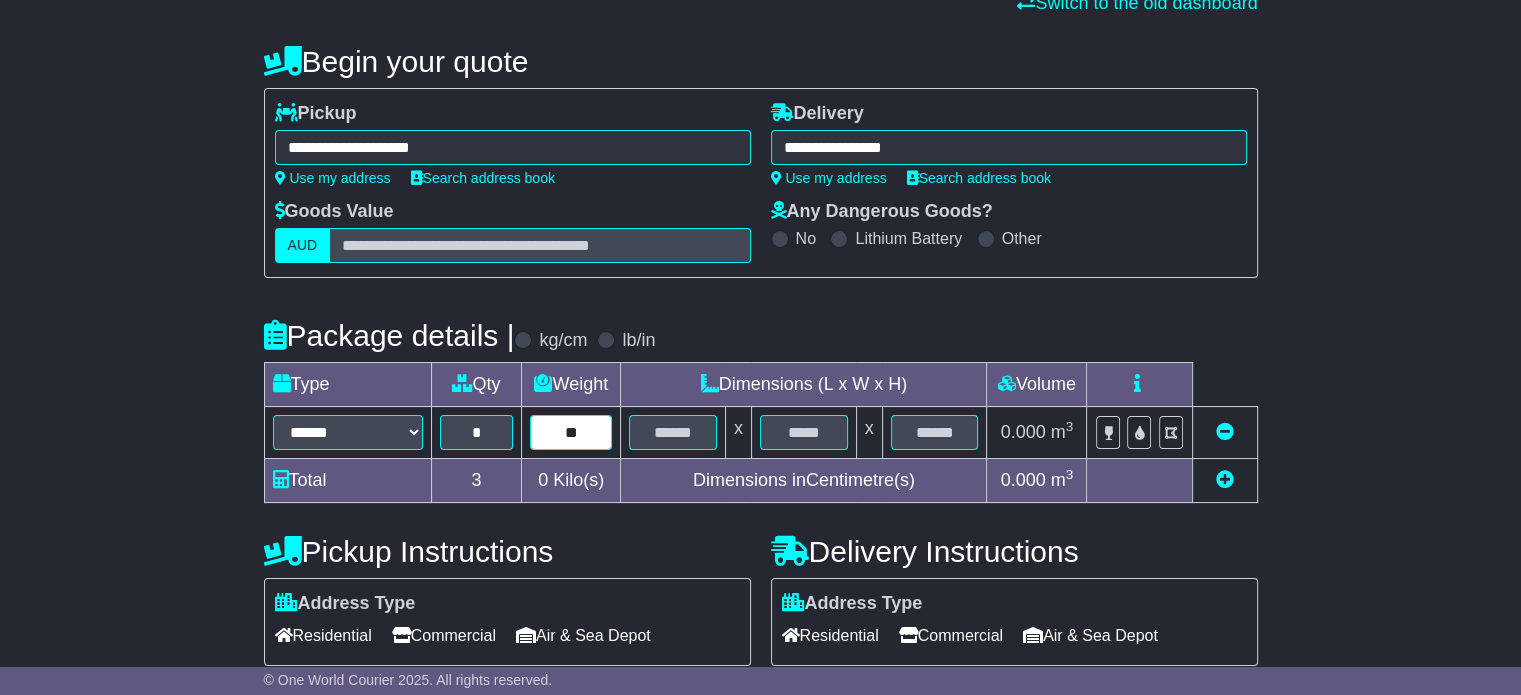 type on "**" 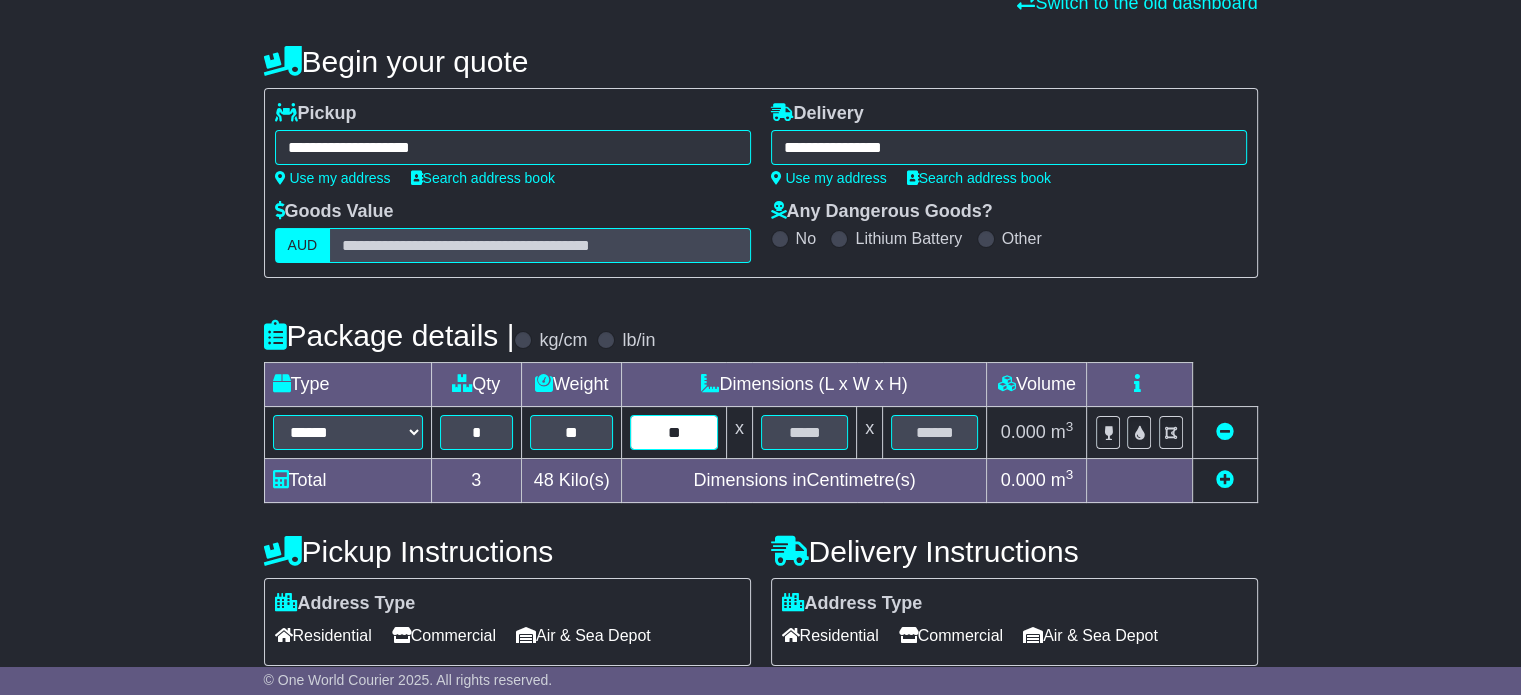 type on "**" 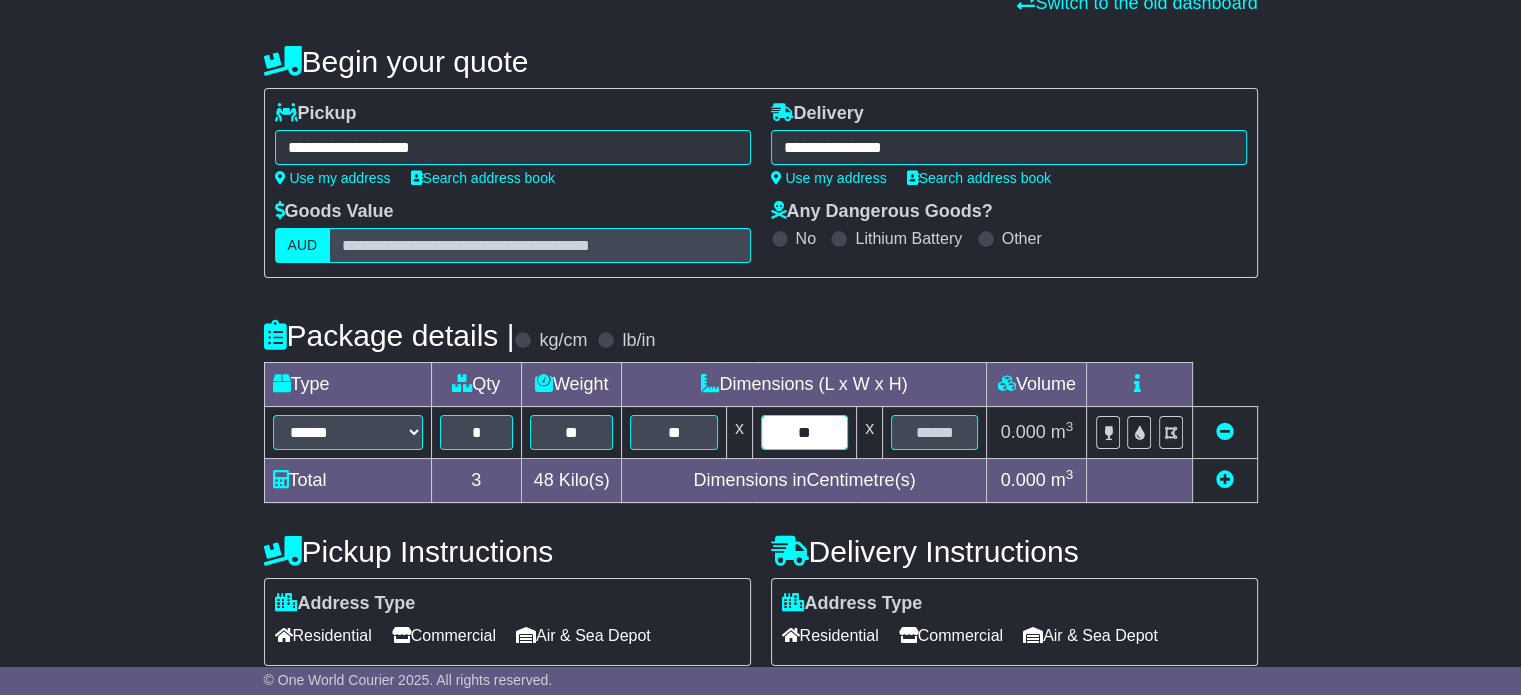type on "**" 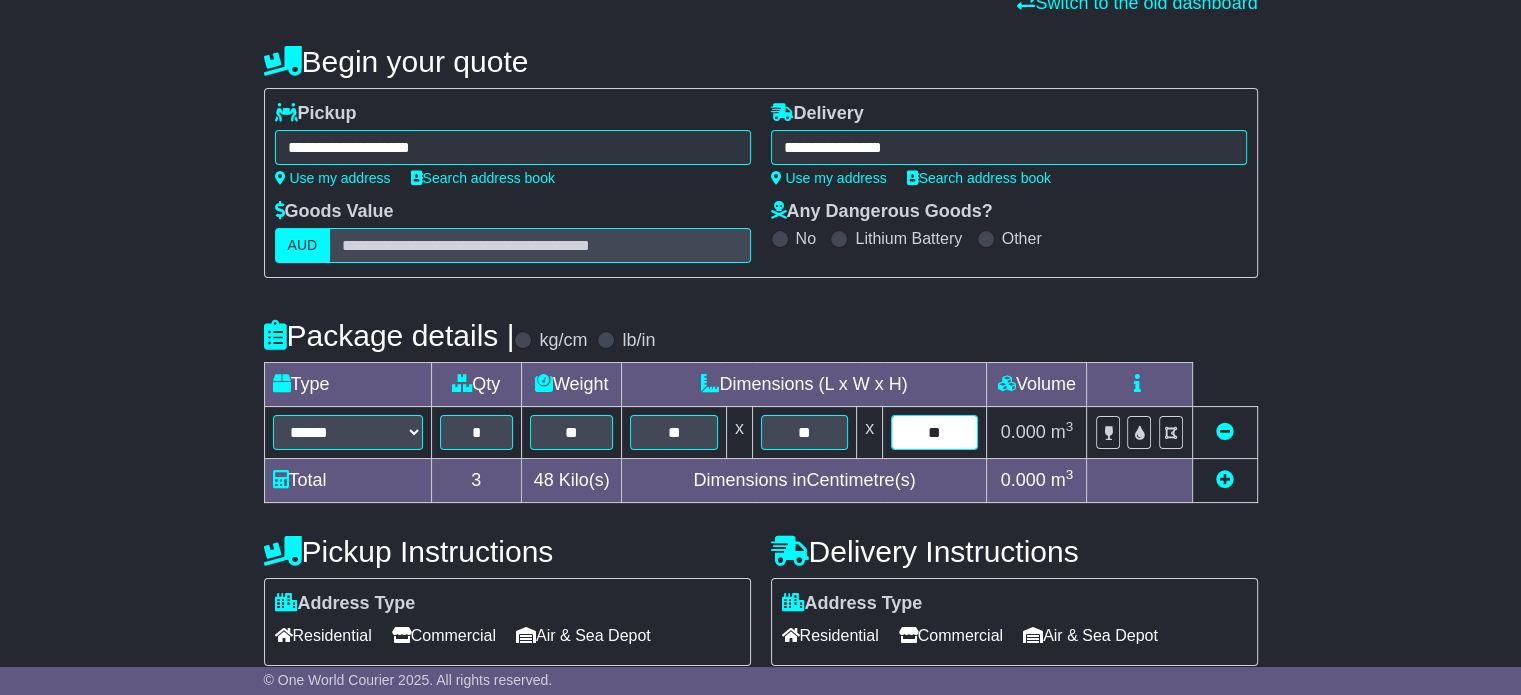 scroll, scrollTop: 333, scrollLeft: 0, axis: vertical 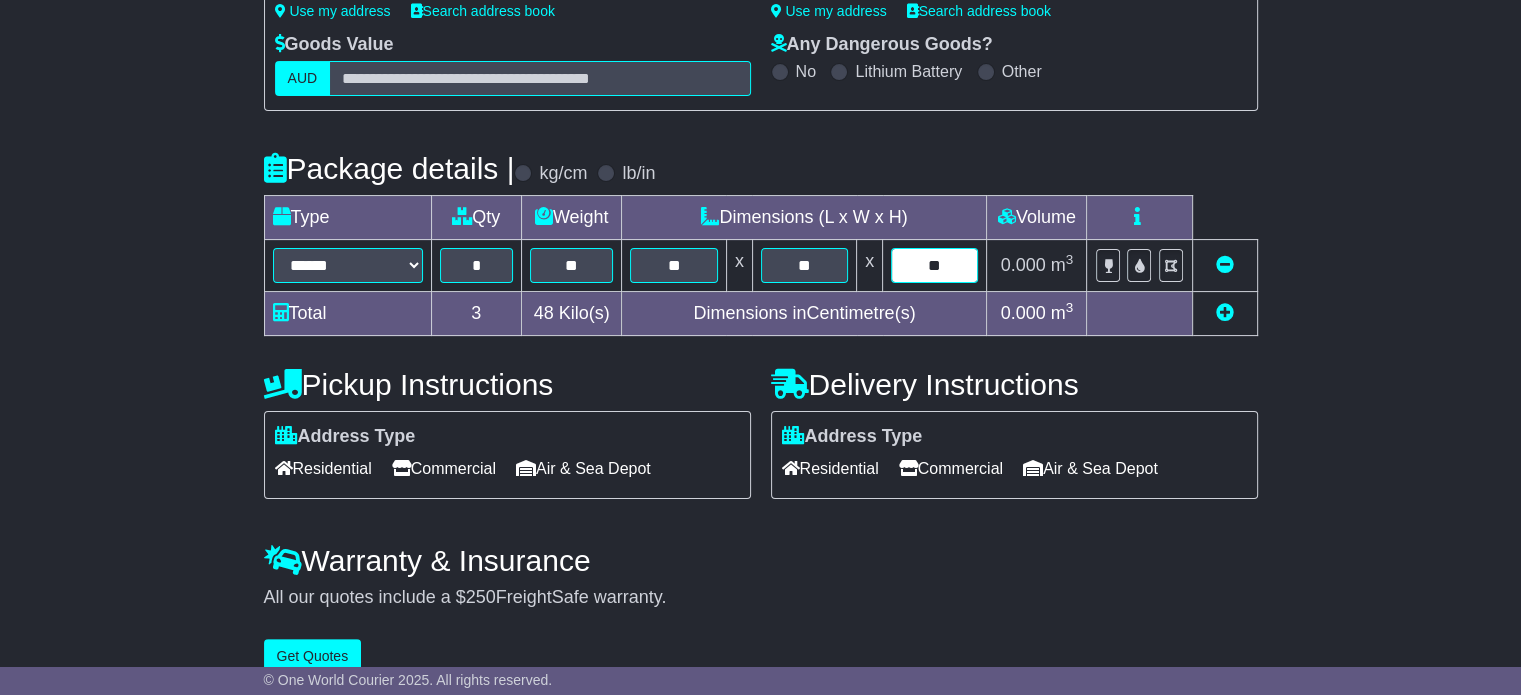 type on "**" 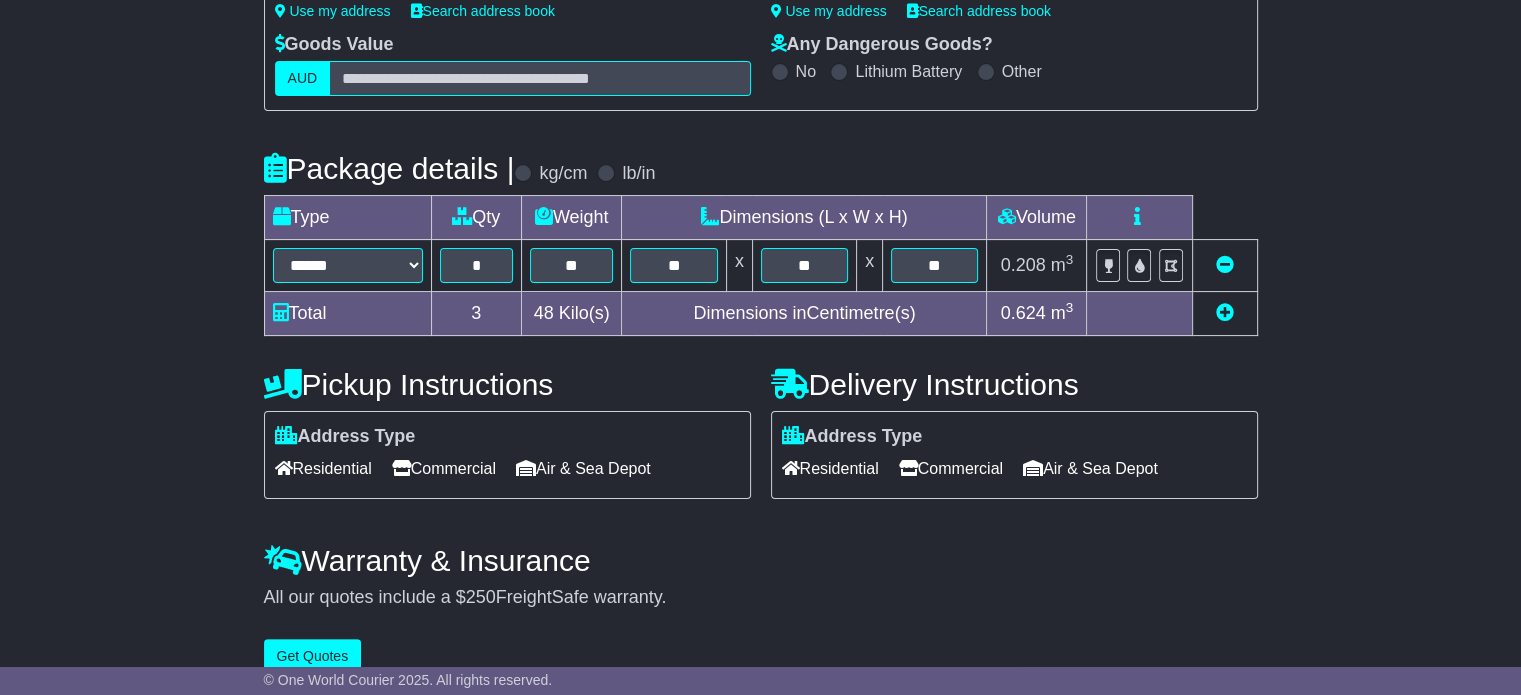 click on "Residential" at bounding box center [323, 468] 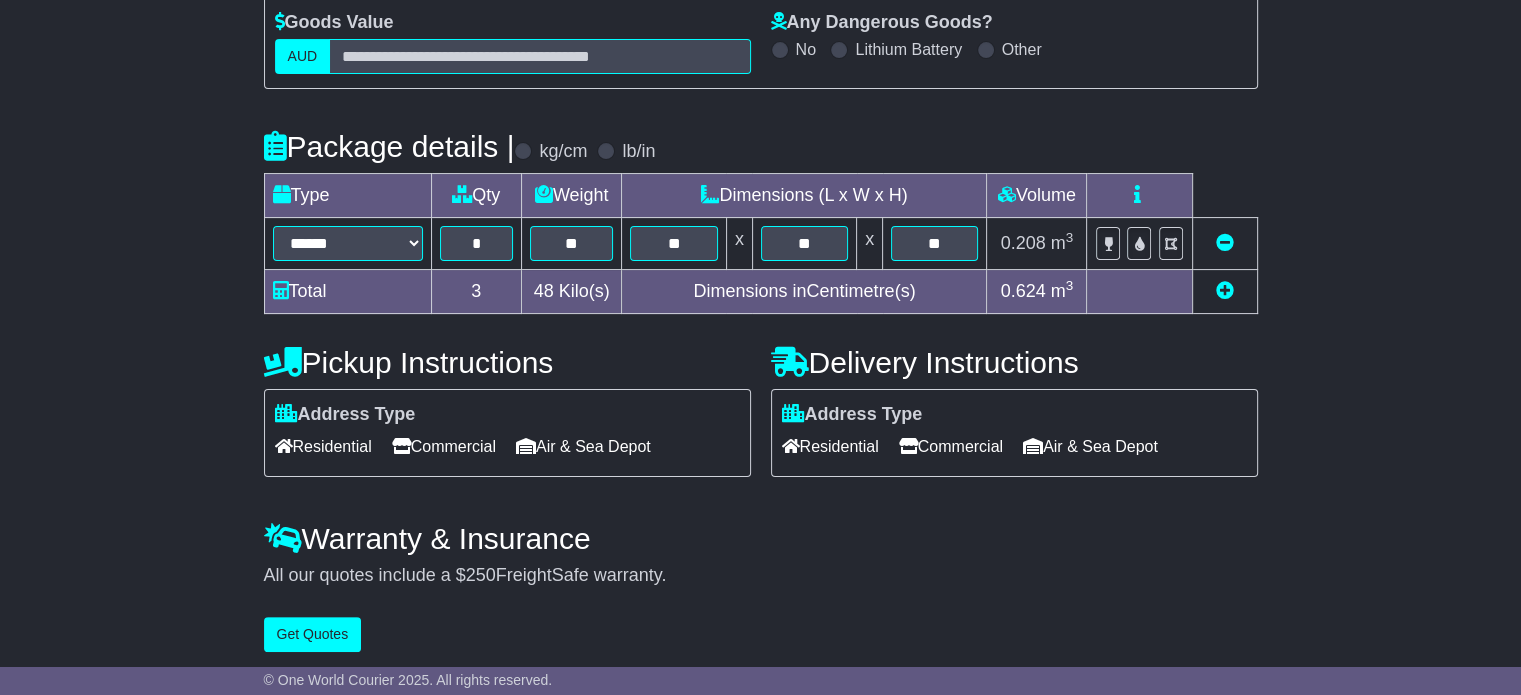 scroll, scrollTop: 361, scrollLeft: 0, axis: vertical 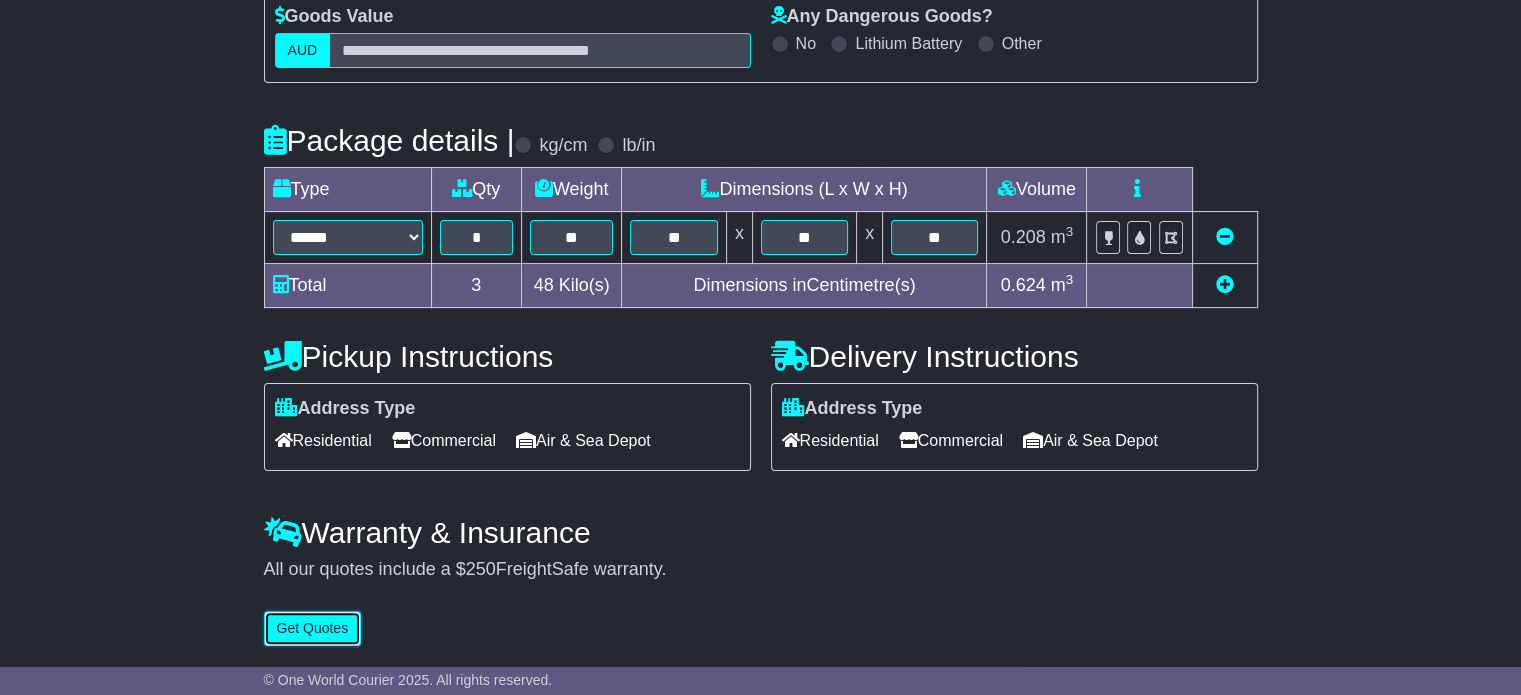 click on "Get Quotes" at bounding box center (313, 628) 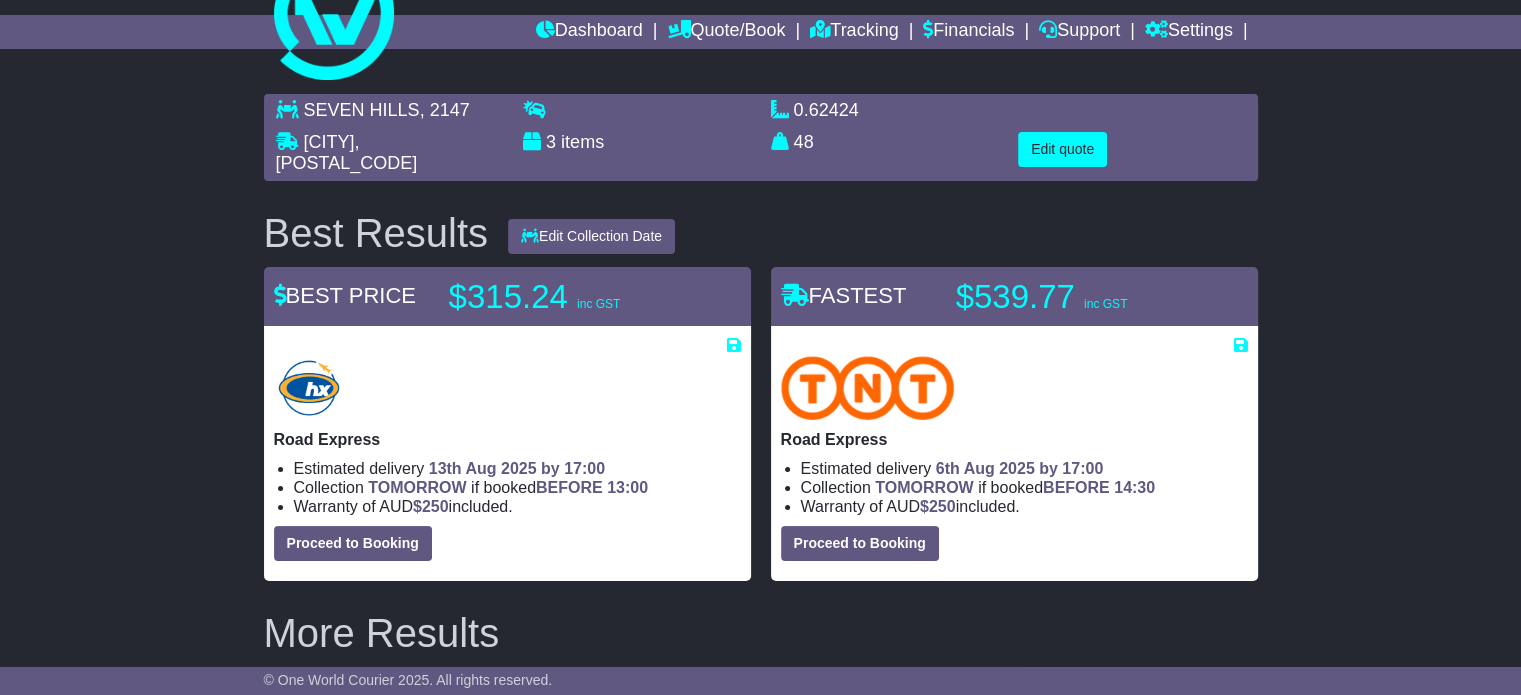 scroll, scrollTop: 0, scrollLeft: 0, axis: both 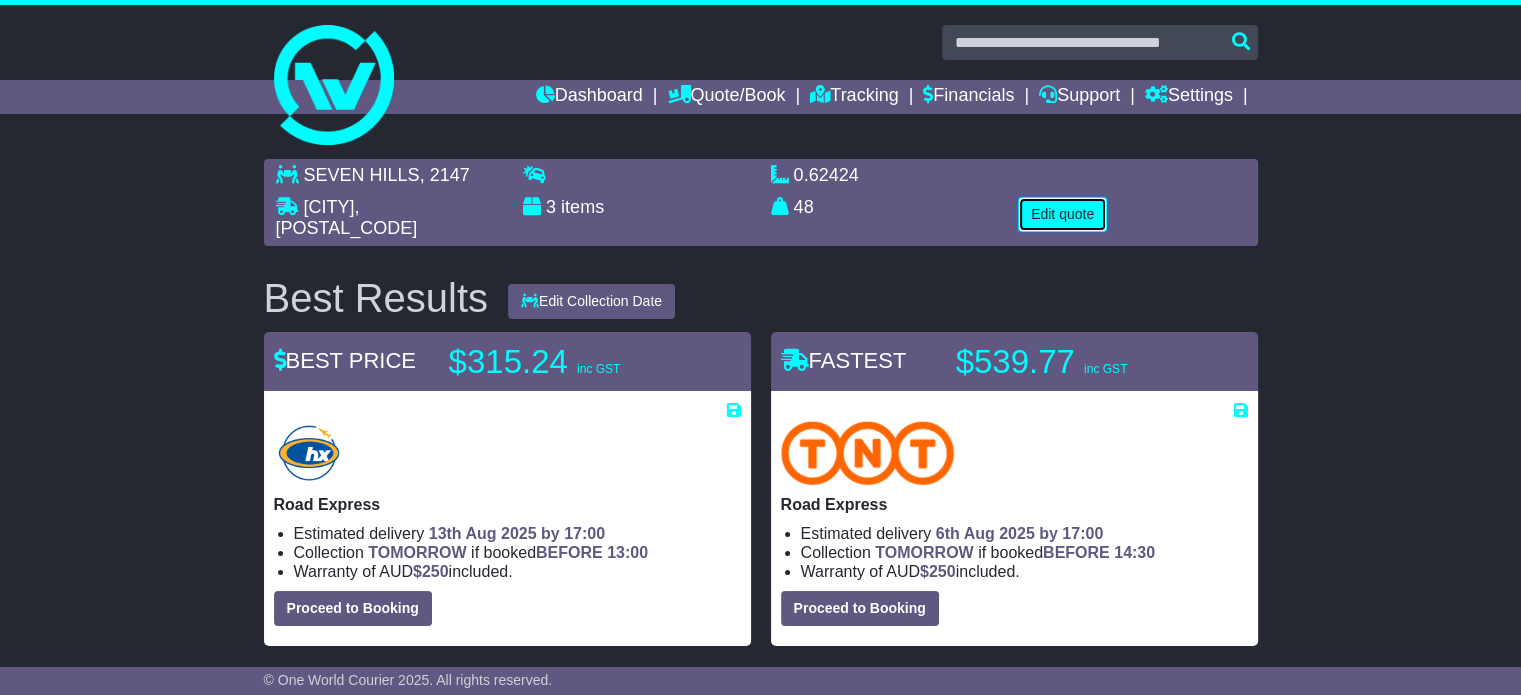 click on "Edit quote" at bounding box center (1062, 214) 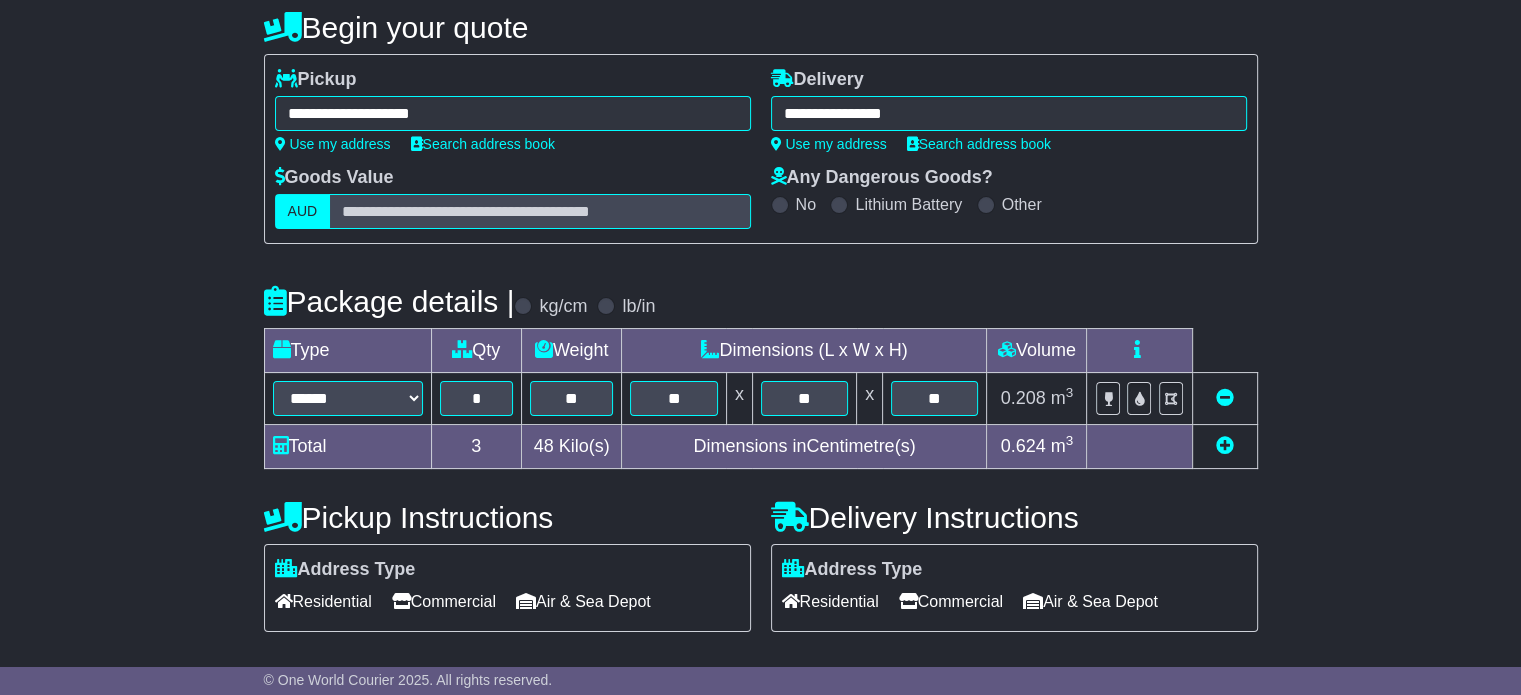scroll, scrollTop: 333, scrollLeft: 0, axis: vertical 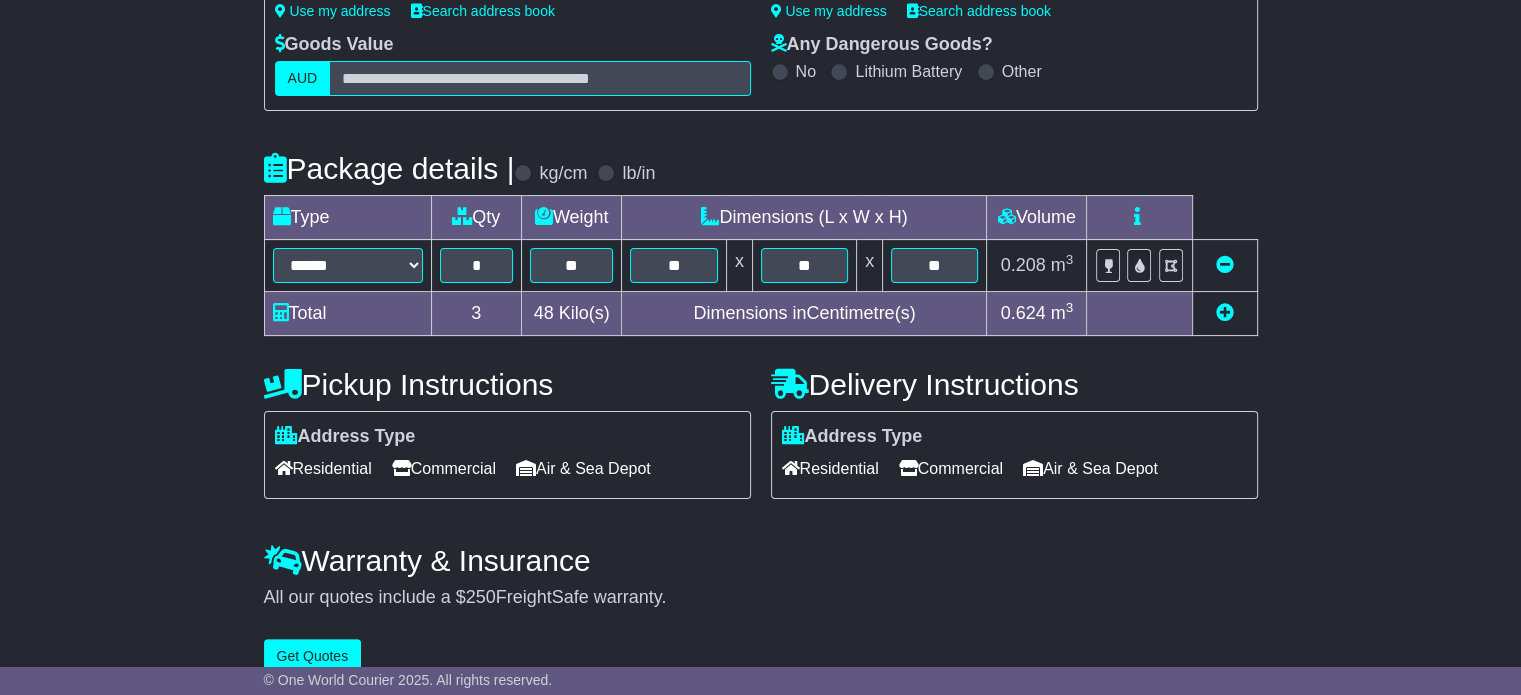 click on "Commercial" at bounding box center (444, 468) 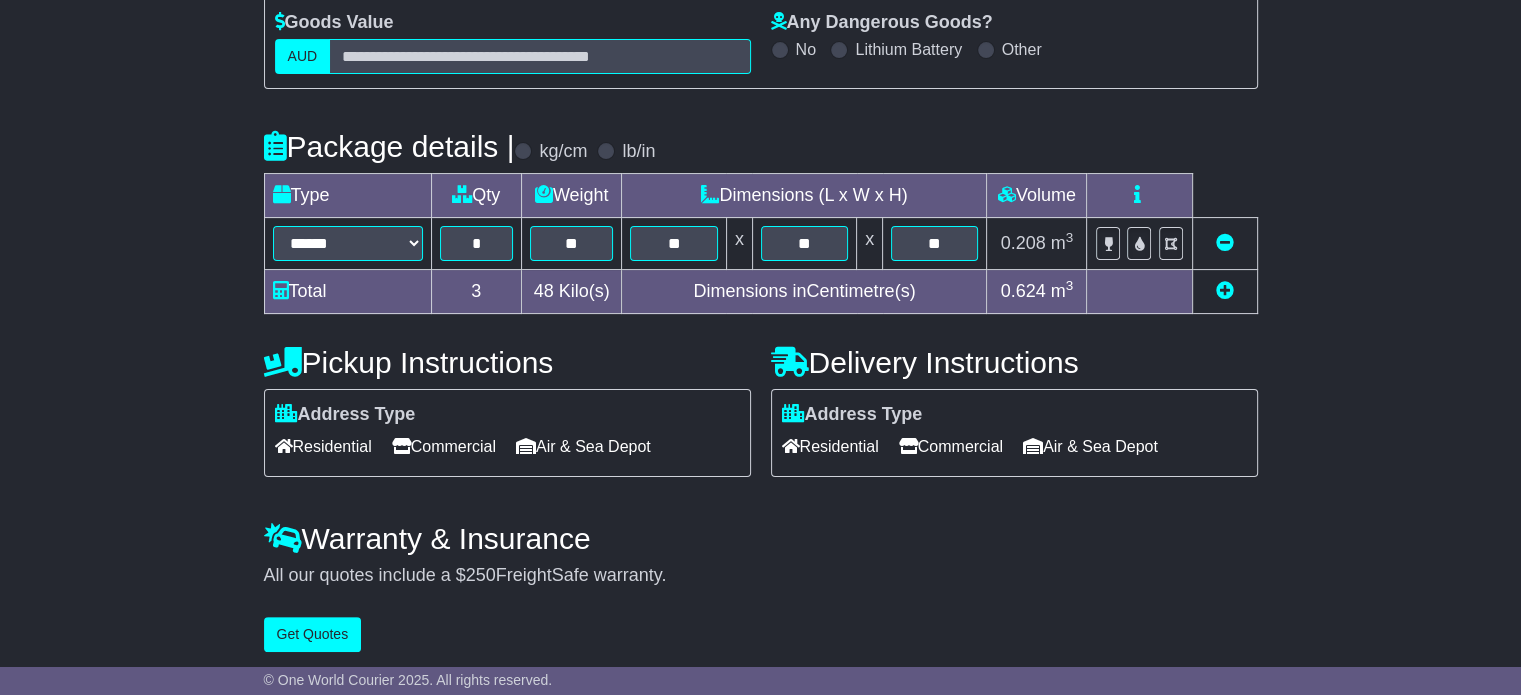 scroll, scrollTop: 361, scrollLeft: 0, axis: vertical 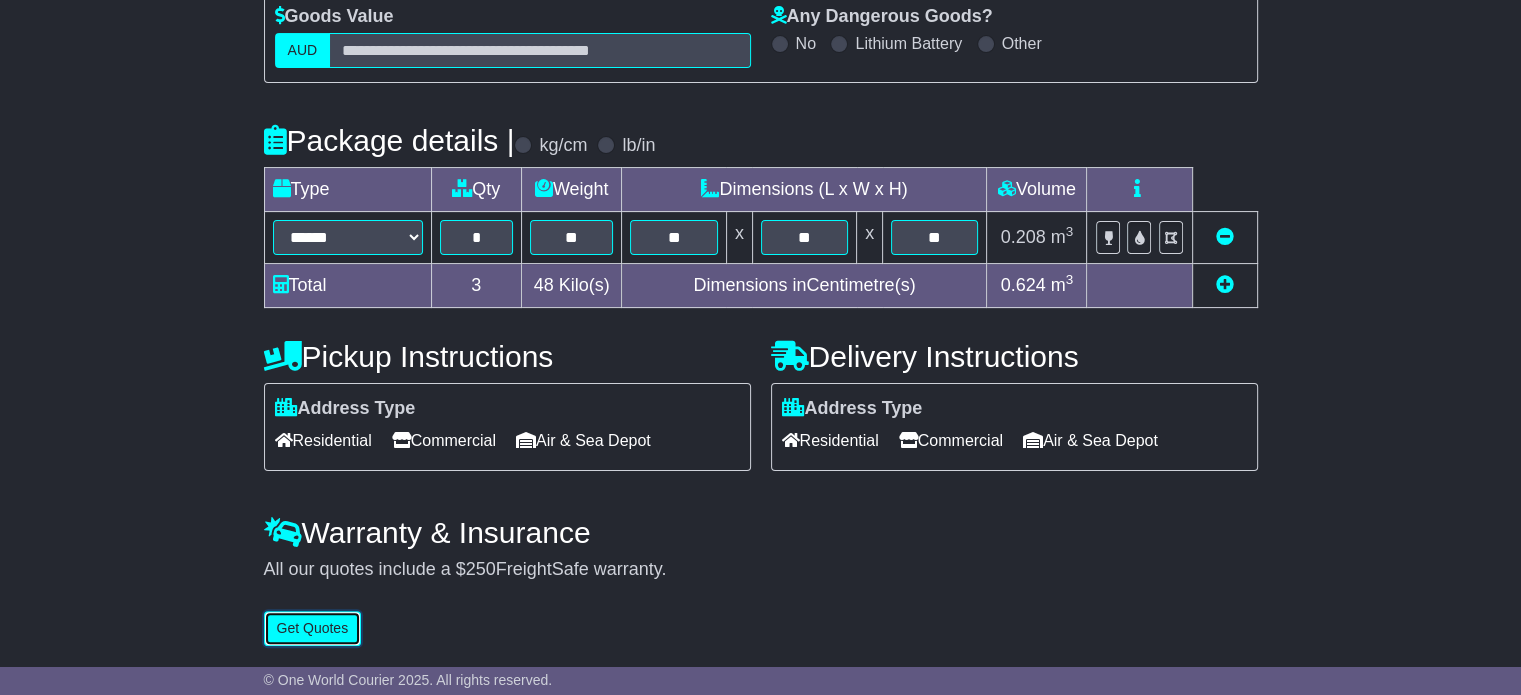 click on "Get Quotes" at bounding box center (313, 628) 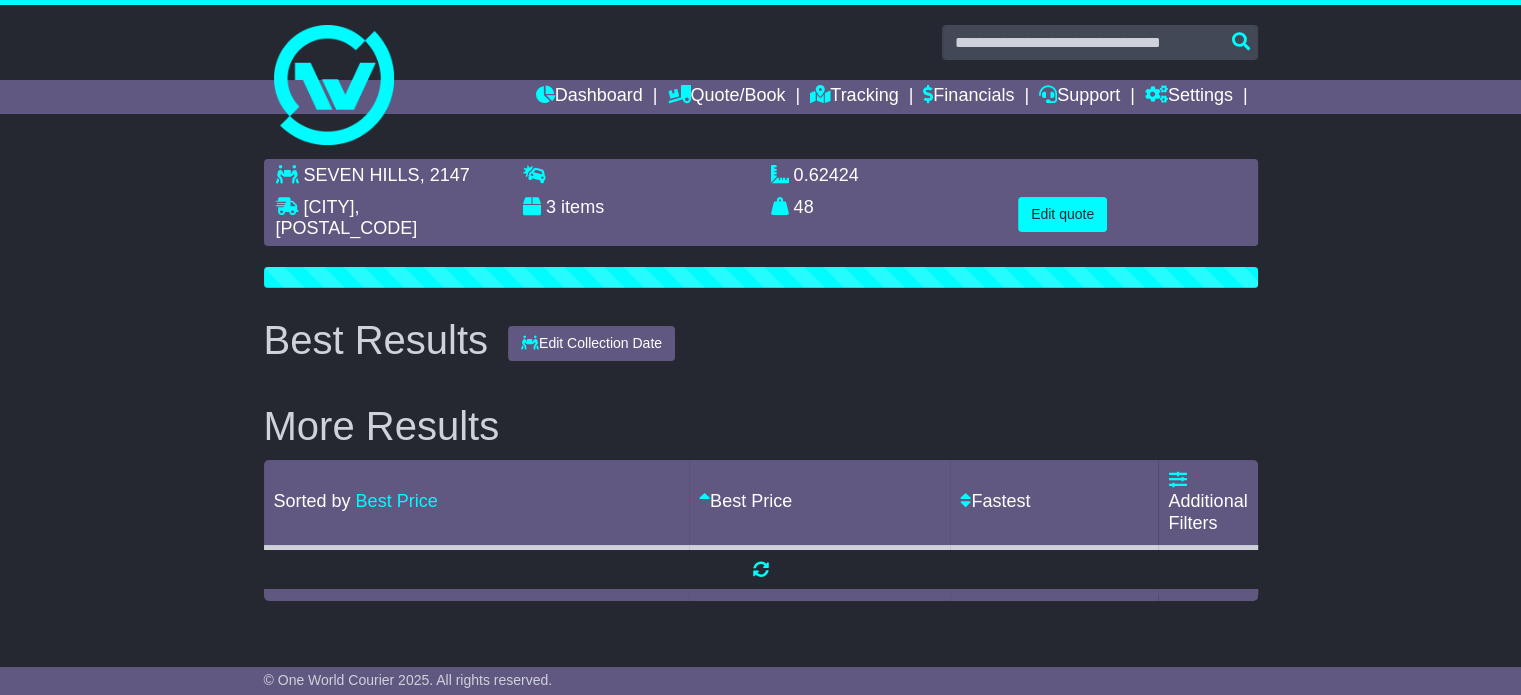 scroll, scrollTop: 0, scrollLeft: 0, axis: both 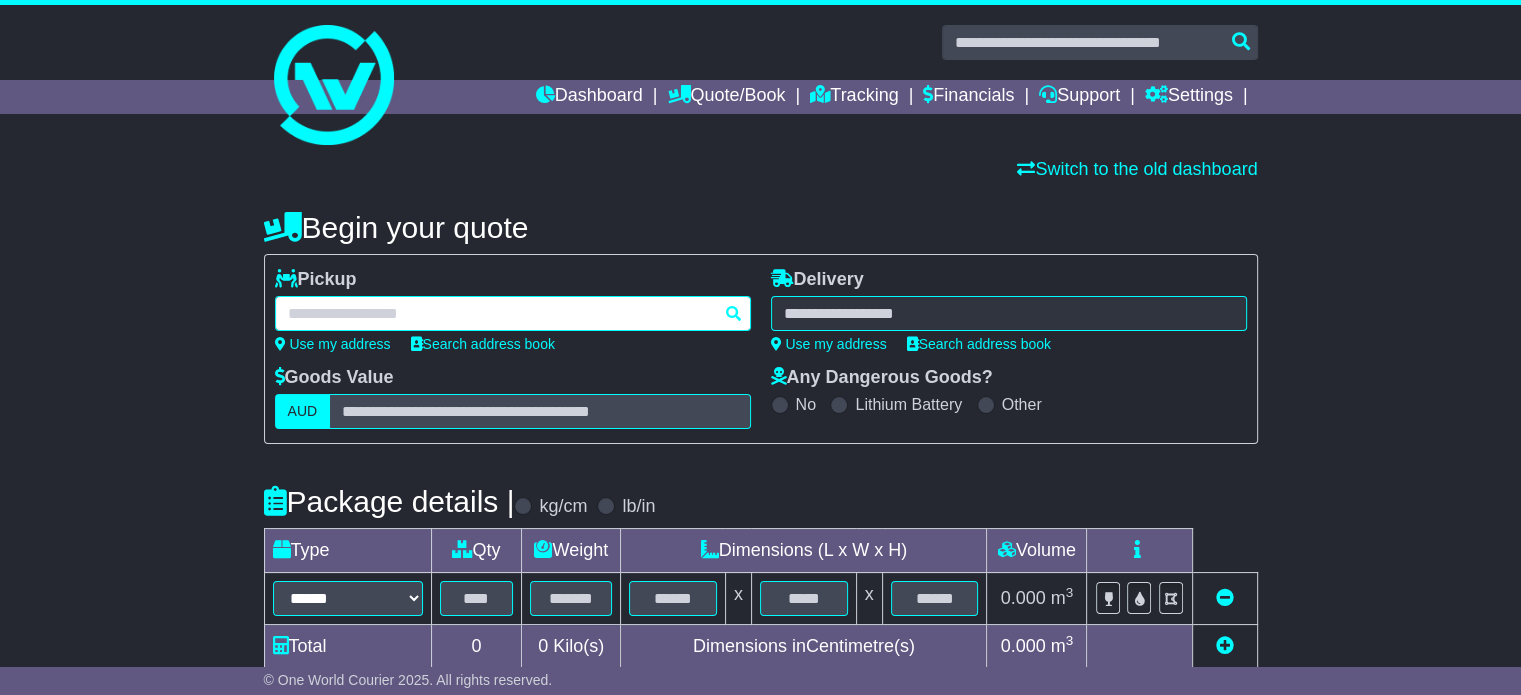 click at bounding box center [513, 313] 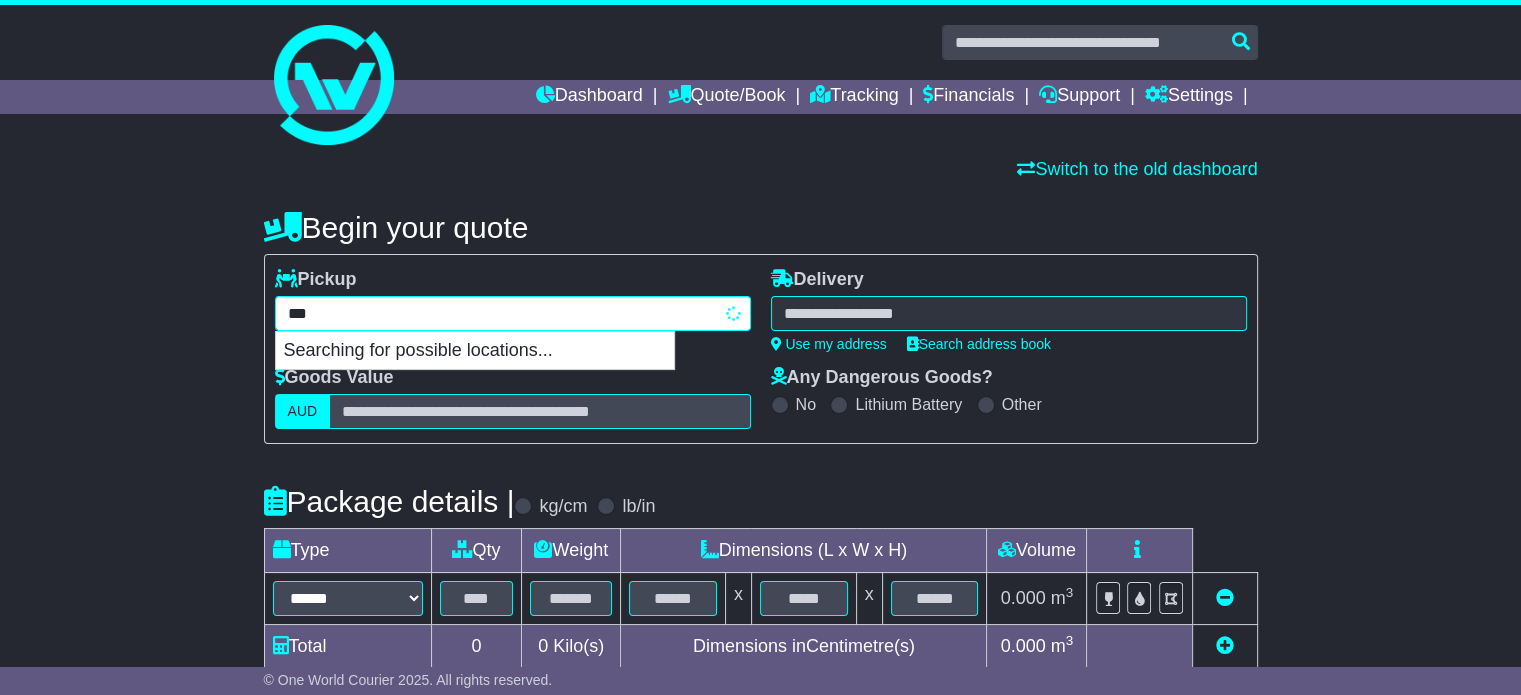 type on "****" 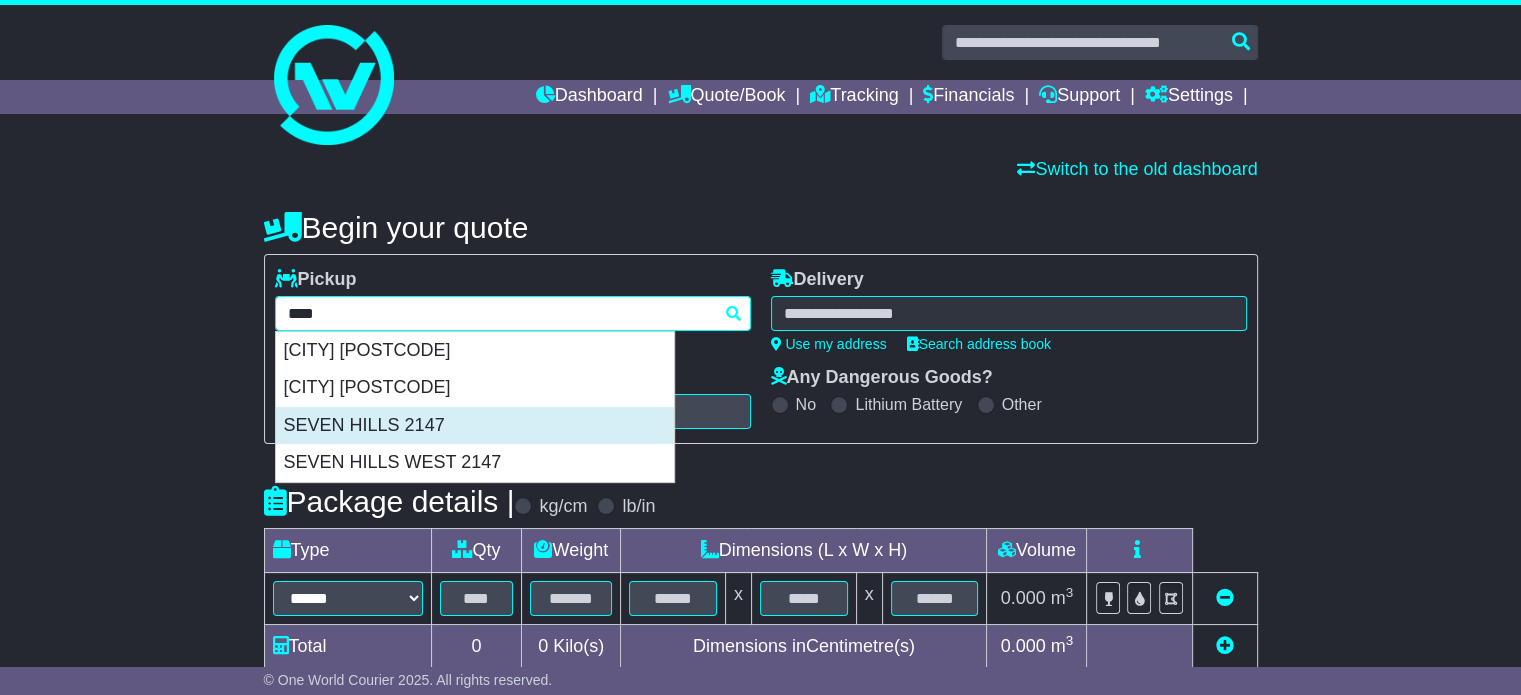 click on "SEVEN HILLS 2147" at bounding box center [475, 426] 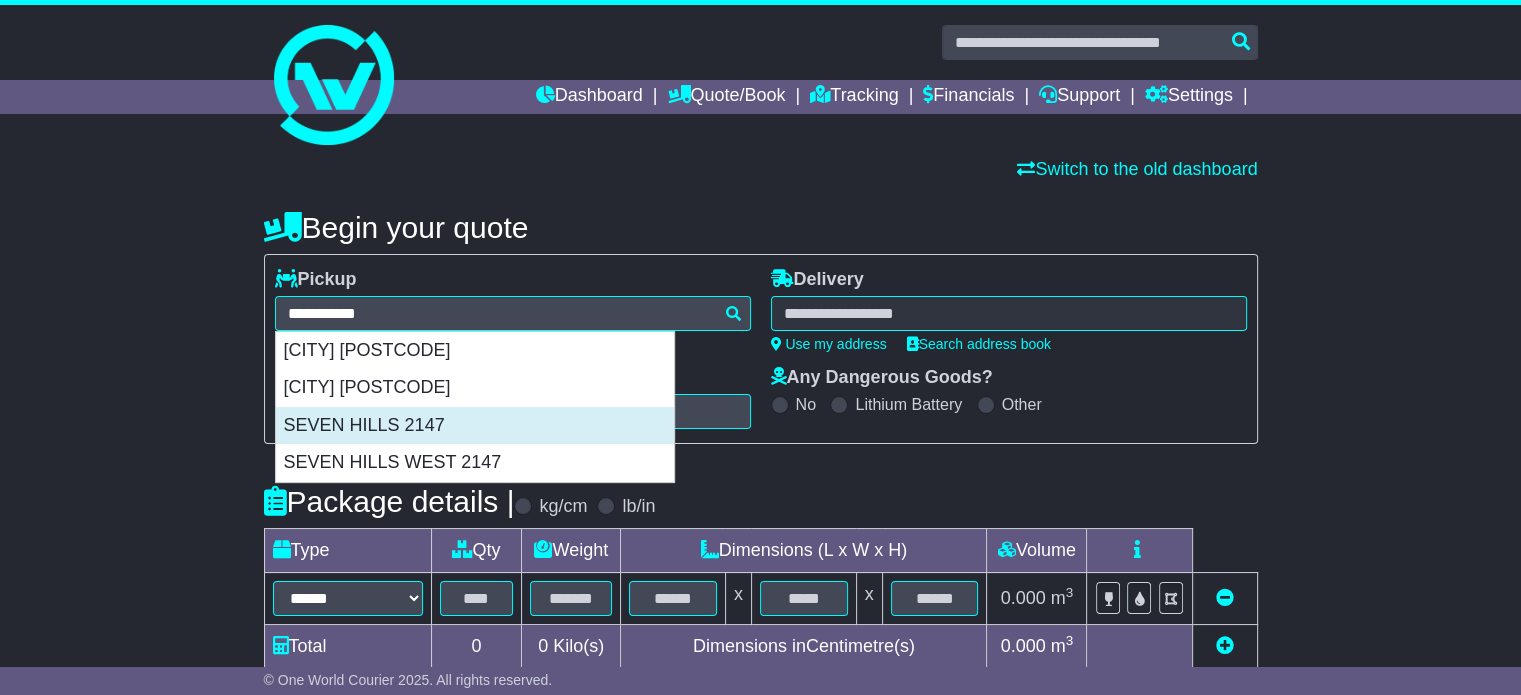 type on "**********" 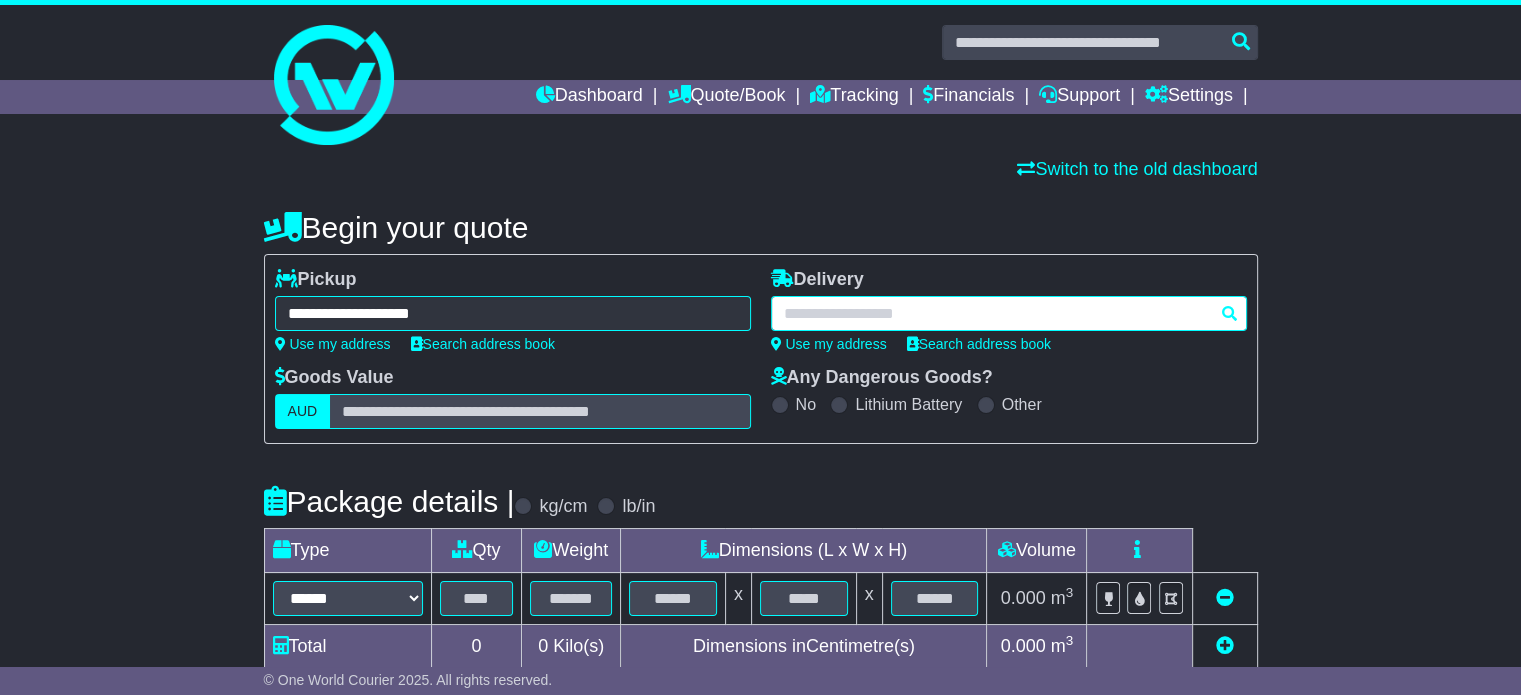 click at bounding box center (1009, 313) 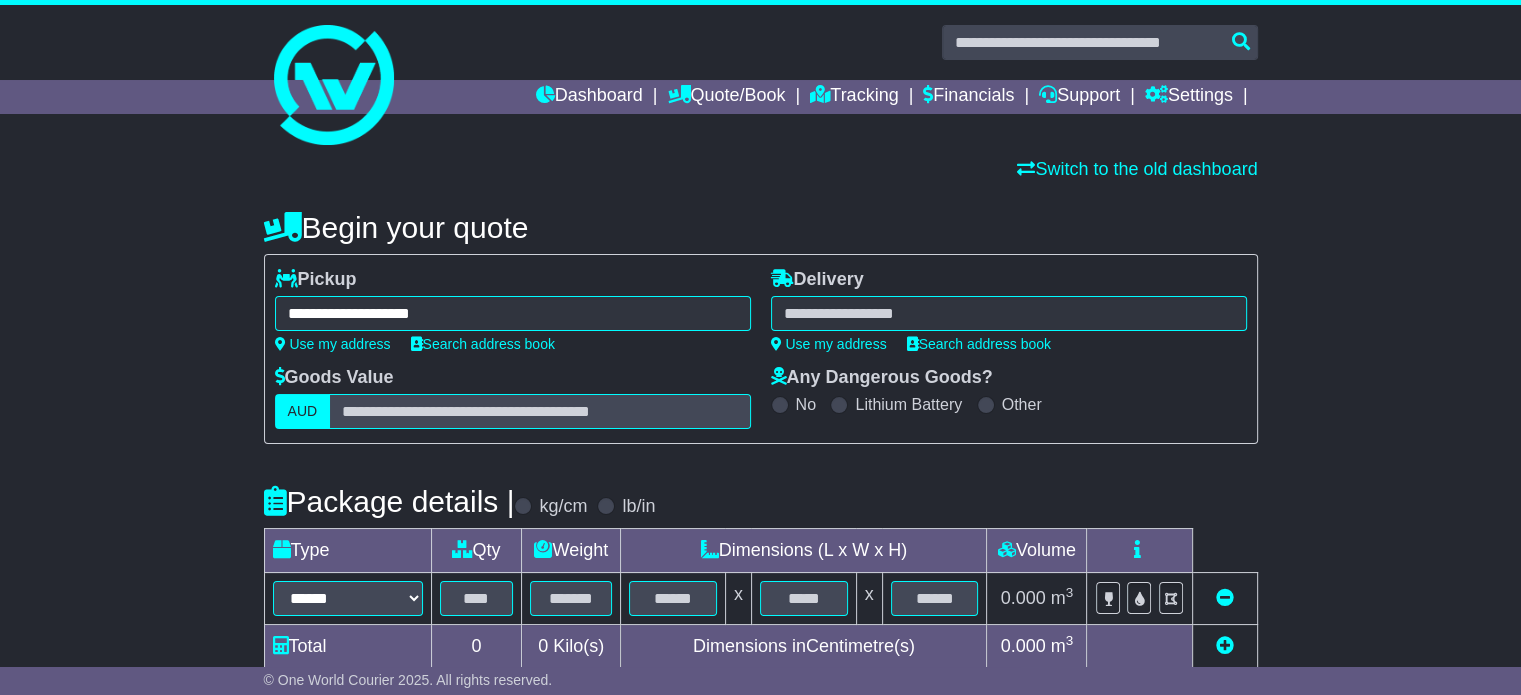 click on "**********" at bounding box center (760, 604) 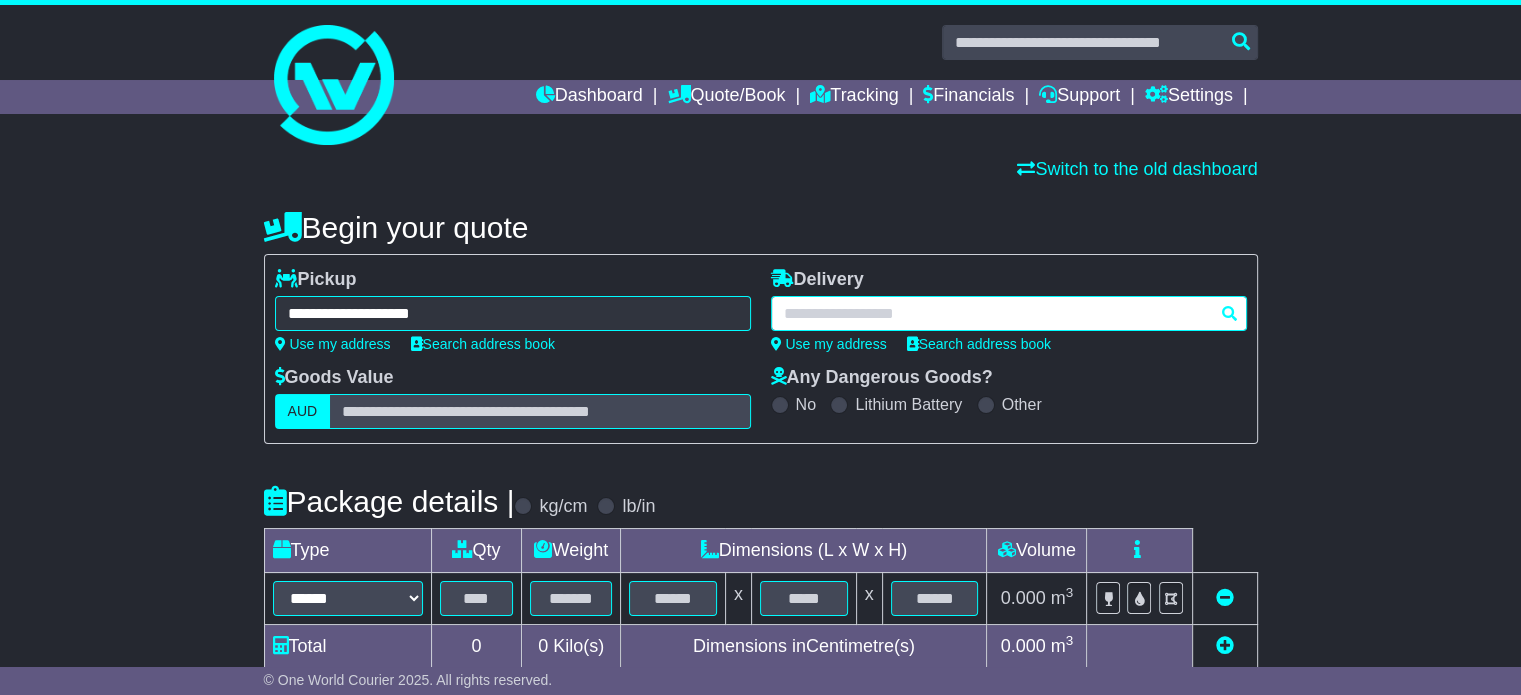 click at bounding box center [1009, 313] 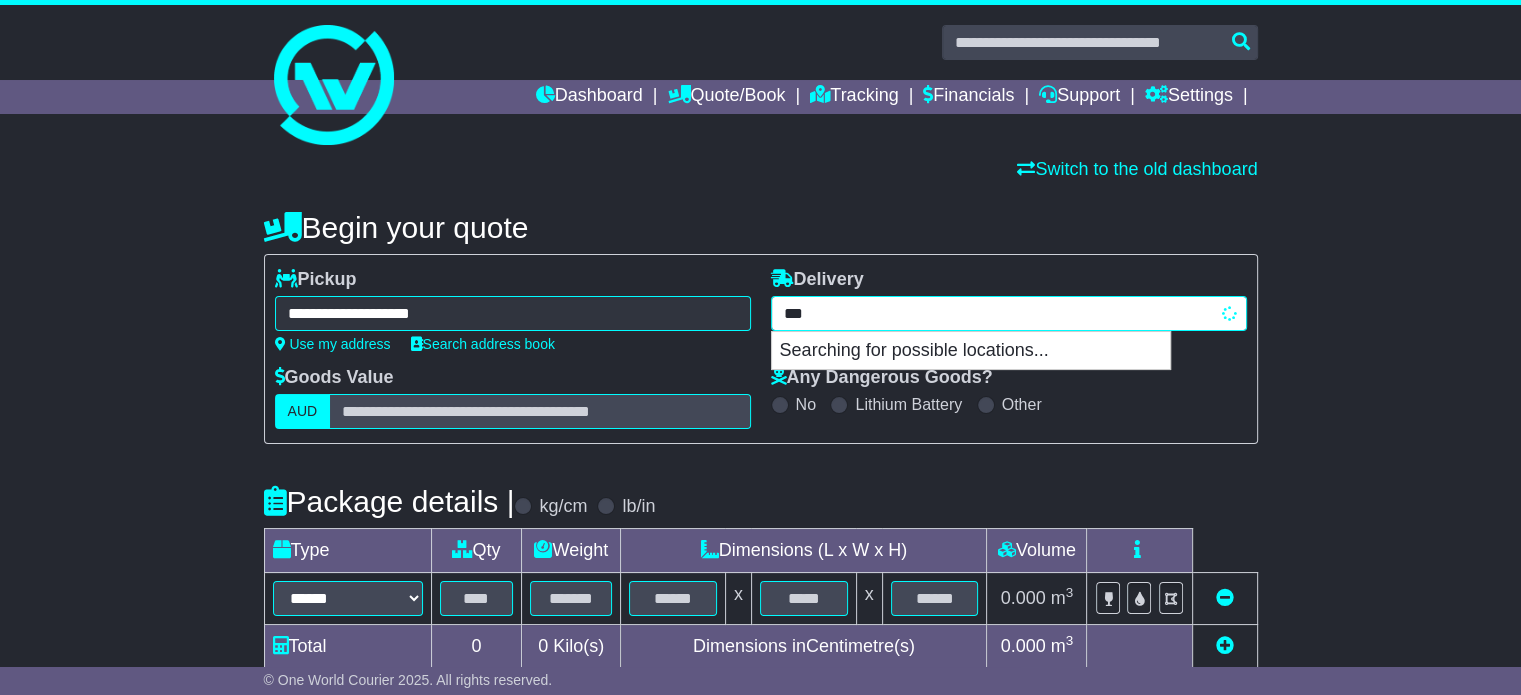 type on "****" 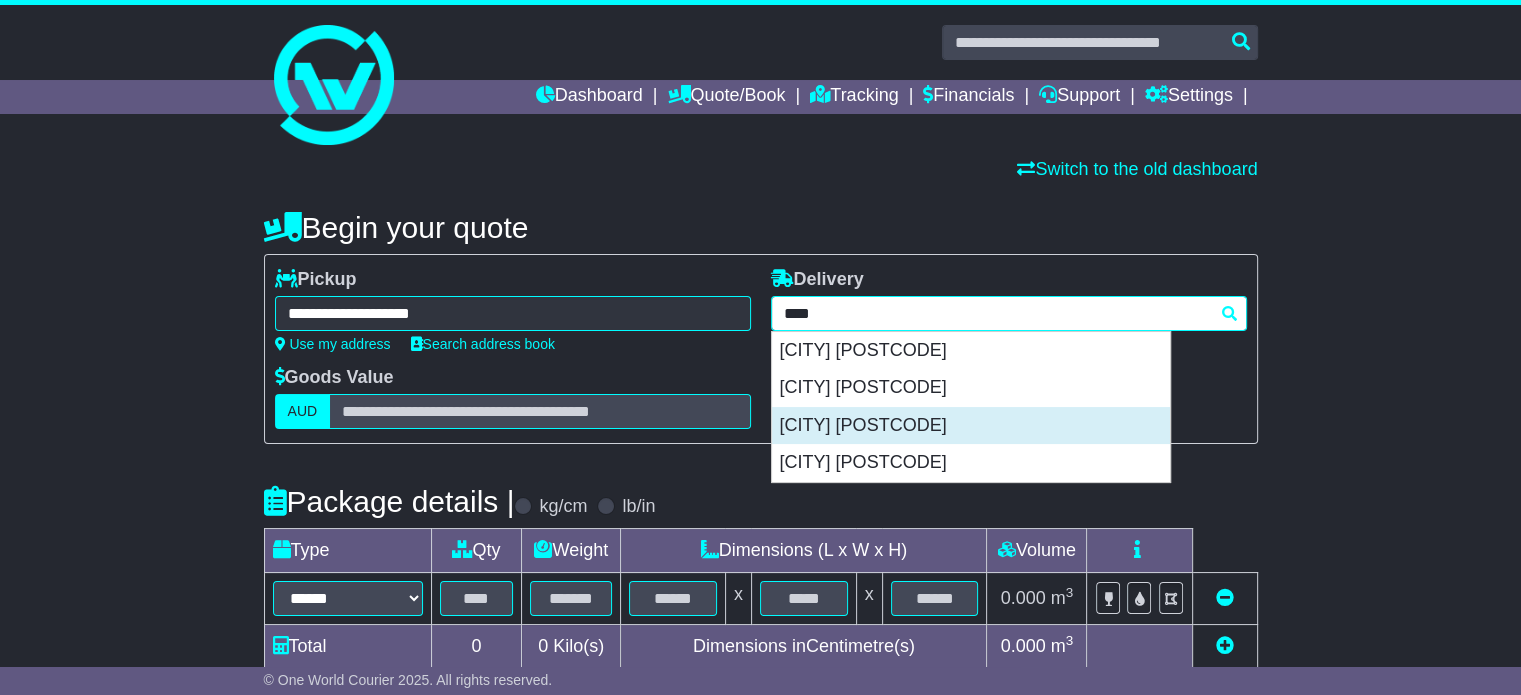 click on "WILLAGEE 6156" at bounding box center (971, 426) 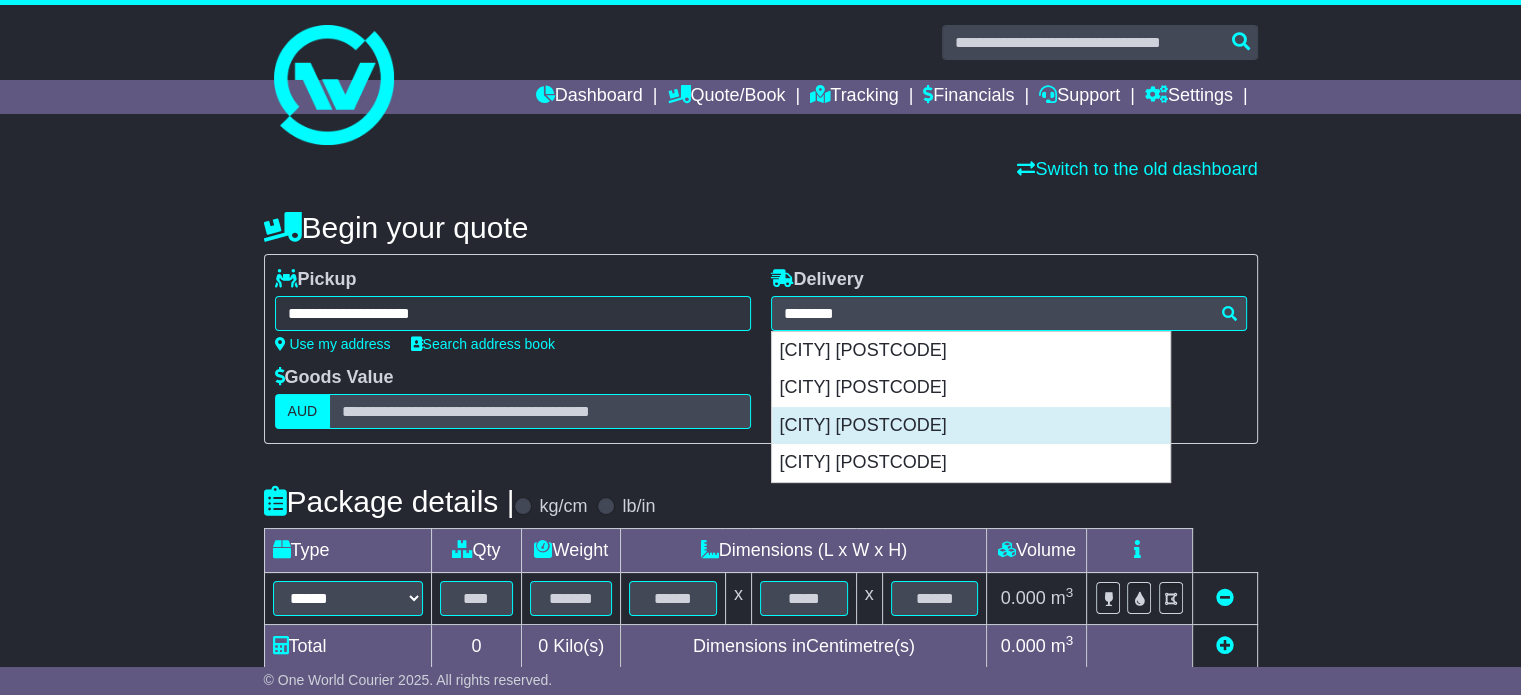 type on "**********" 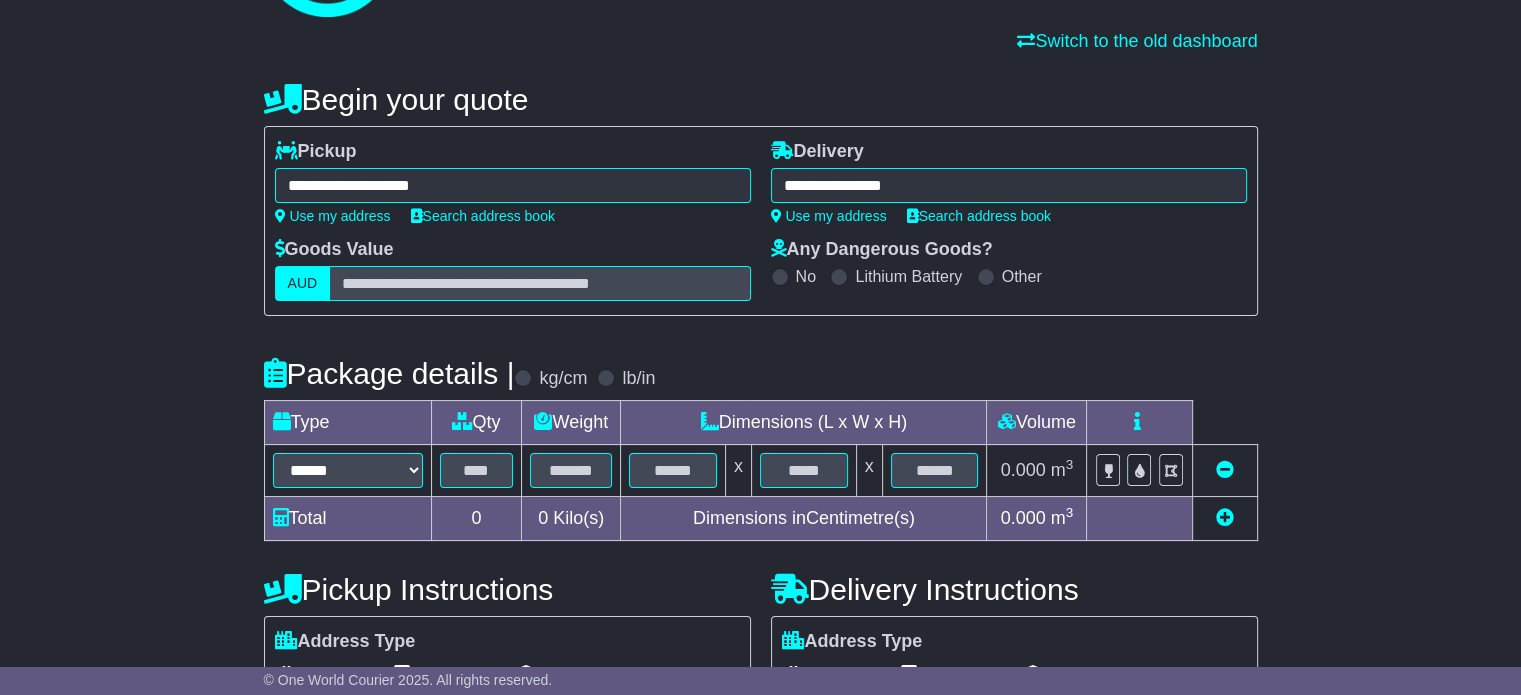 scroll, scrollTop: 166, scrollLeft: 0, axis: vertical 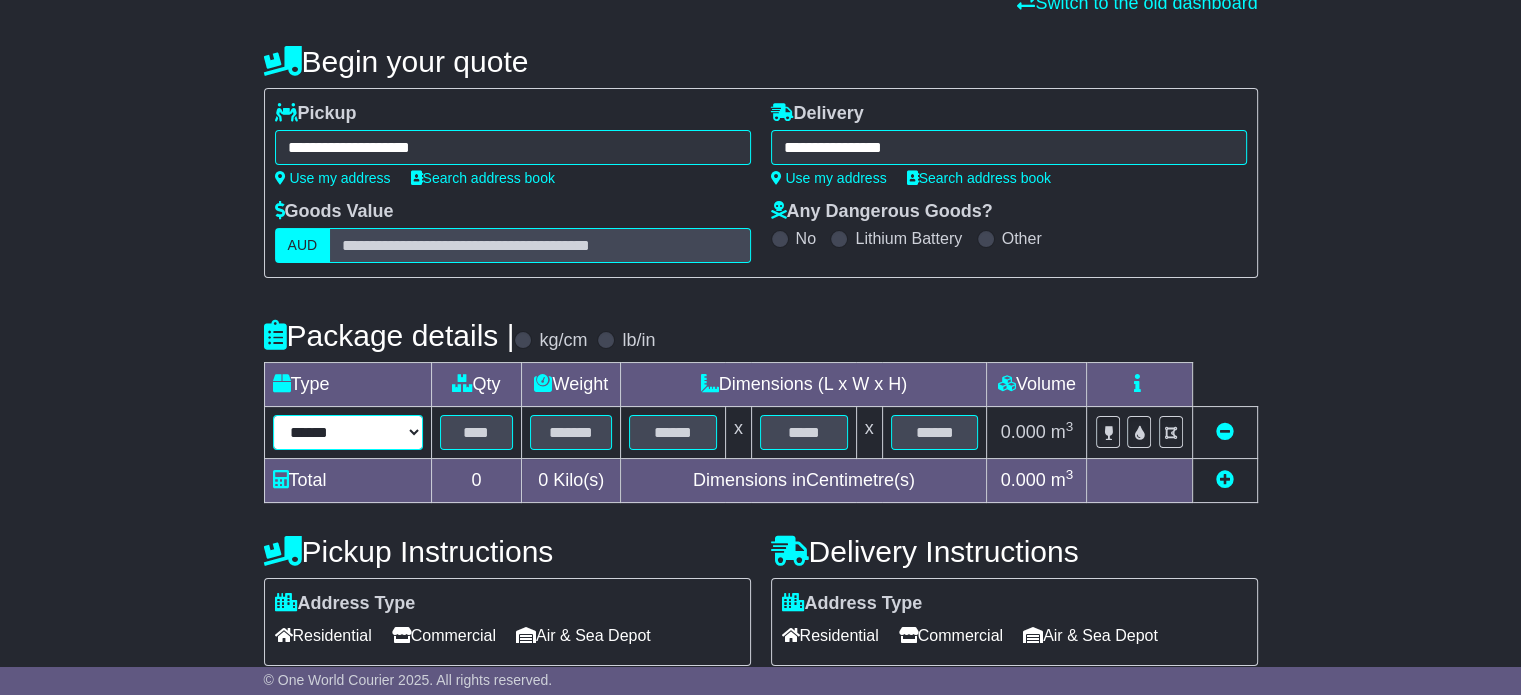 click on "****** ****** *** ******** ***** **** **** ****** *** *******" at bounding box center (348, 432) 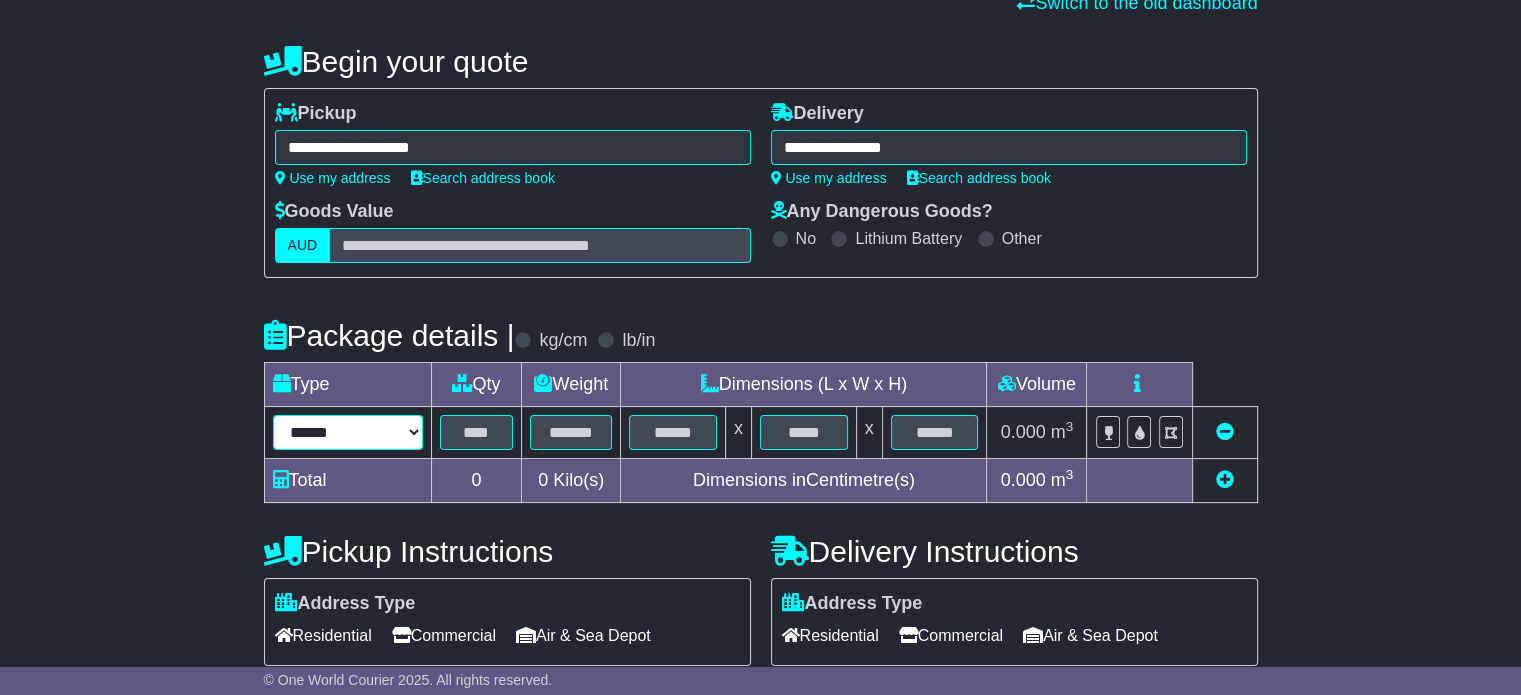 select on "*****" 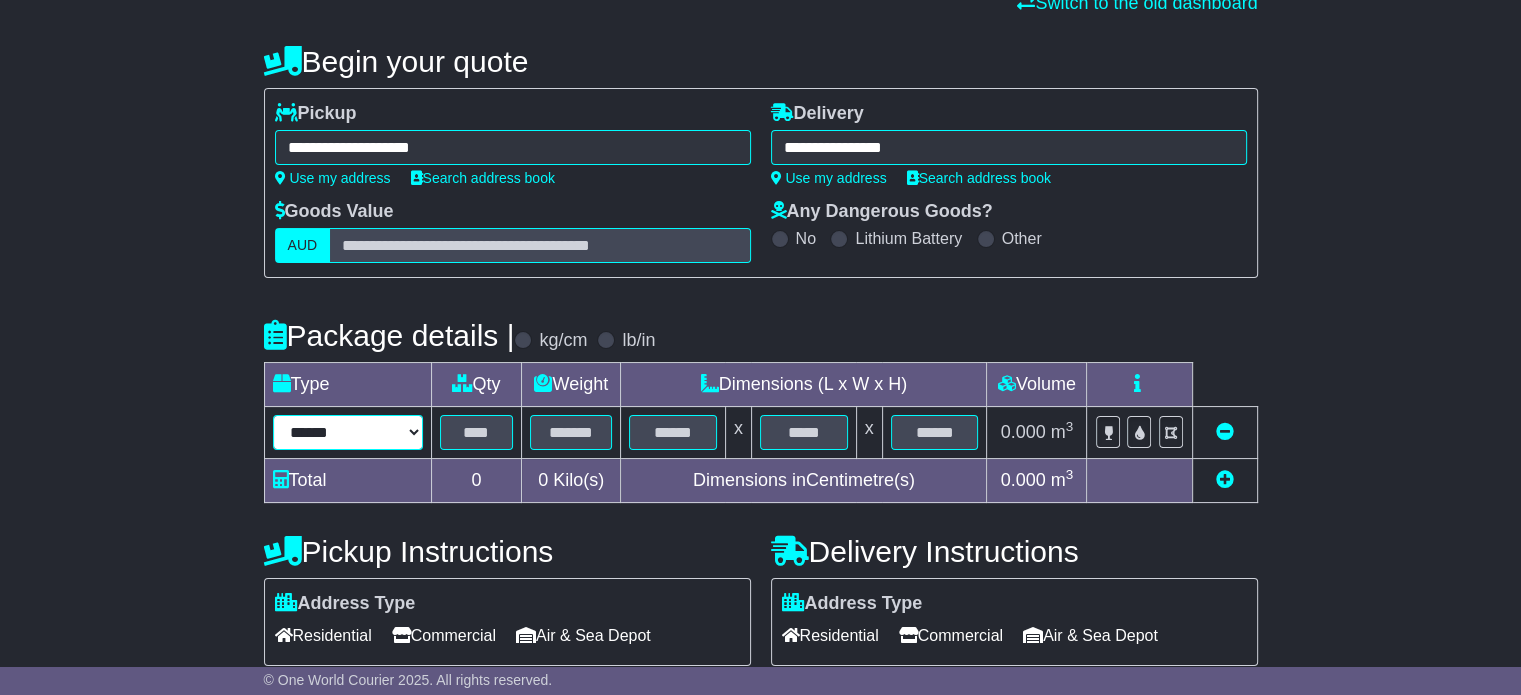 click on "****** ****** *** ******** ***** **** **** ****** *** *******" at bounding box center (348, 432) 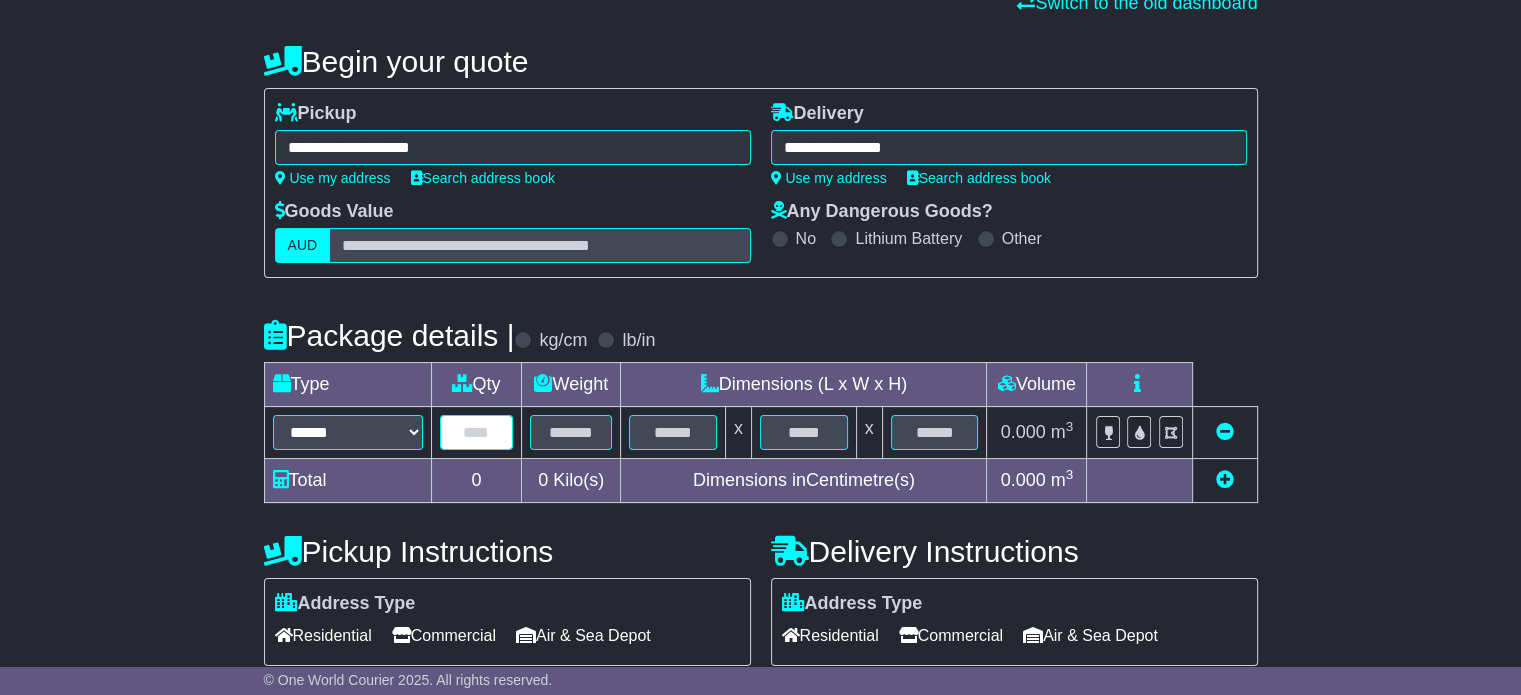 click at bounding box center [477, 432] 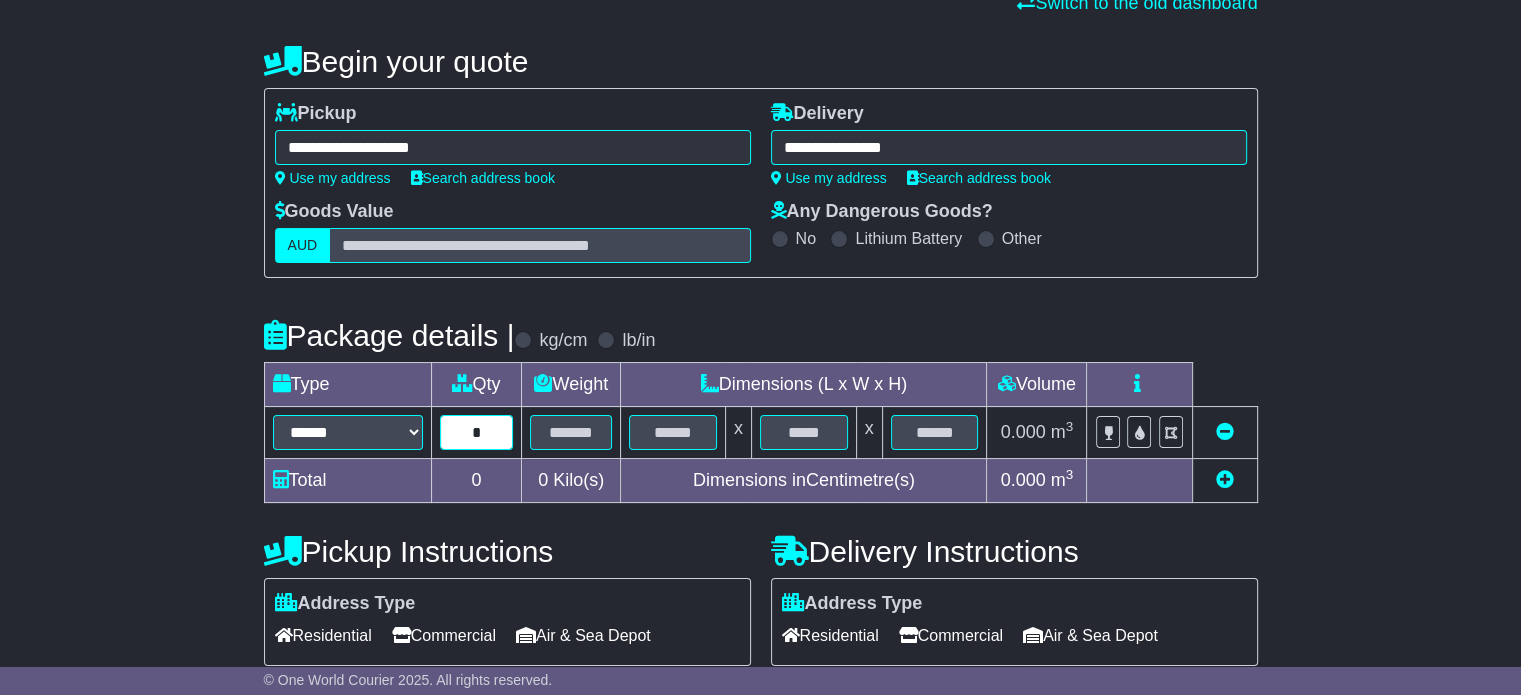type on "*" 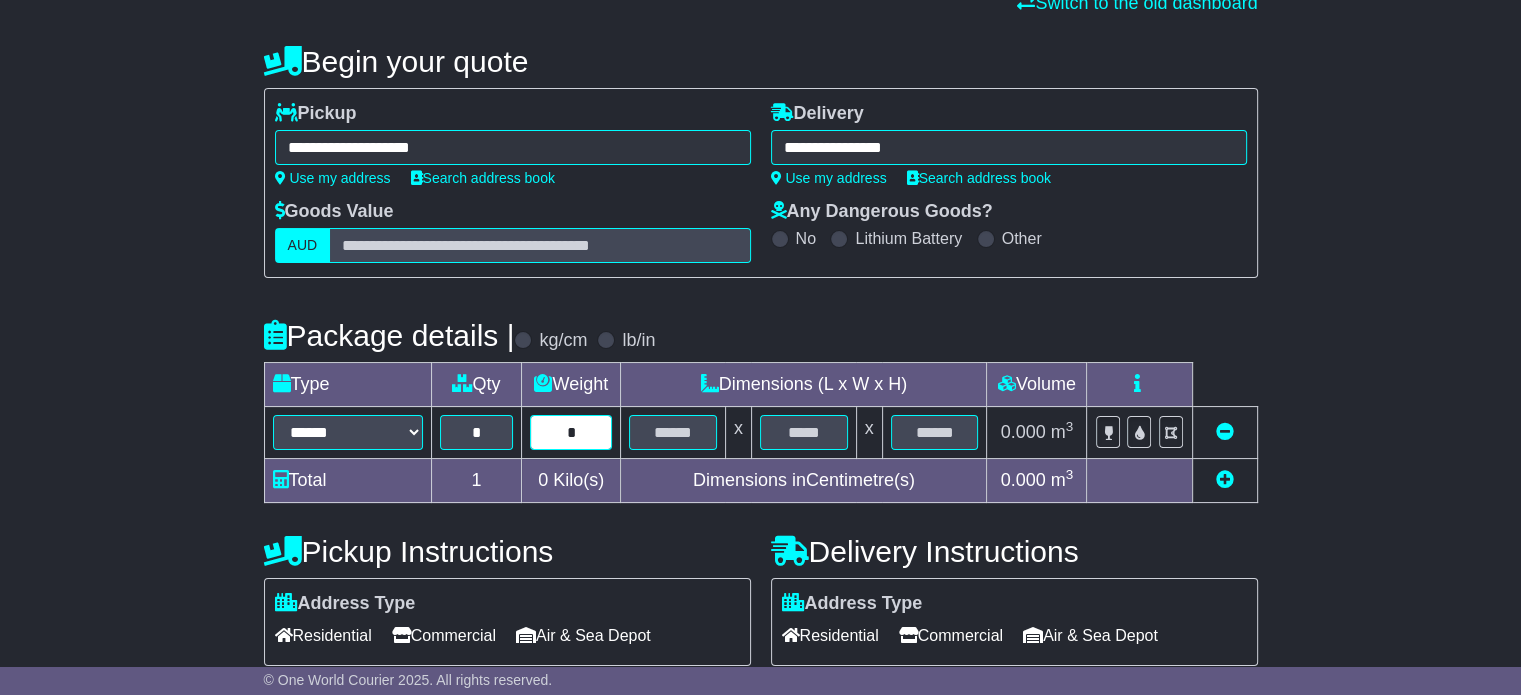 type on "*" 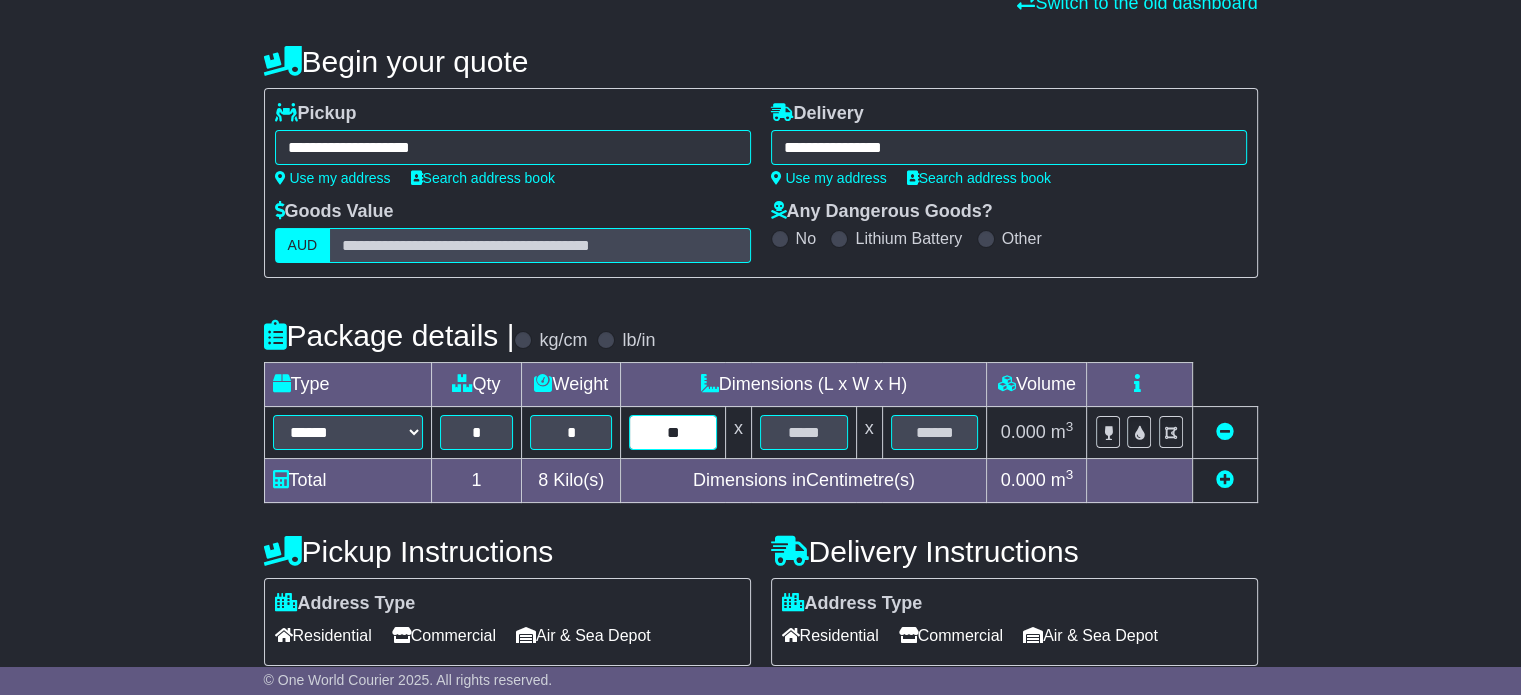 type on "**" 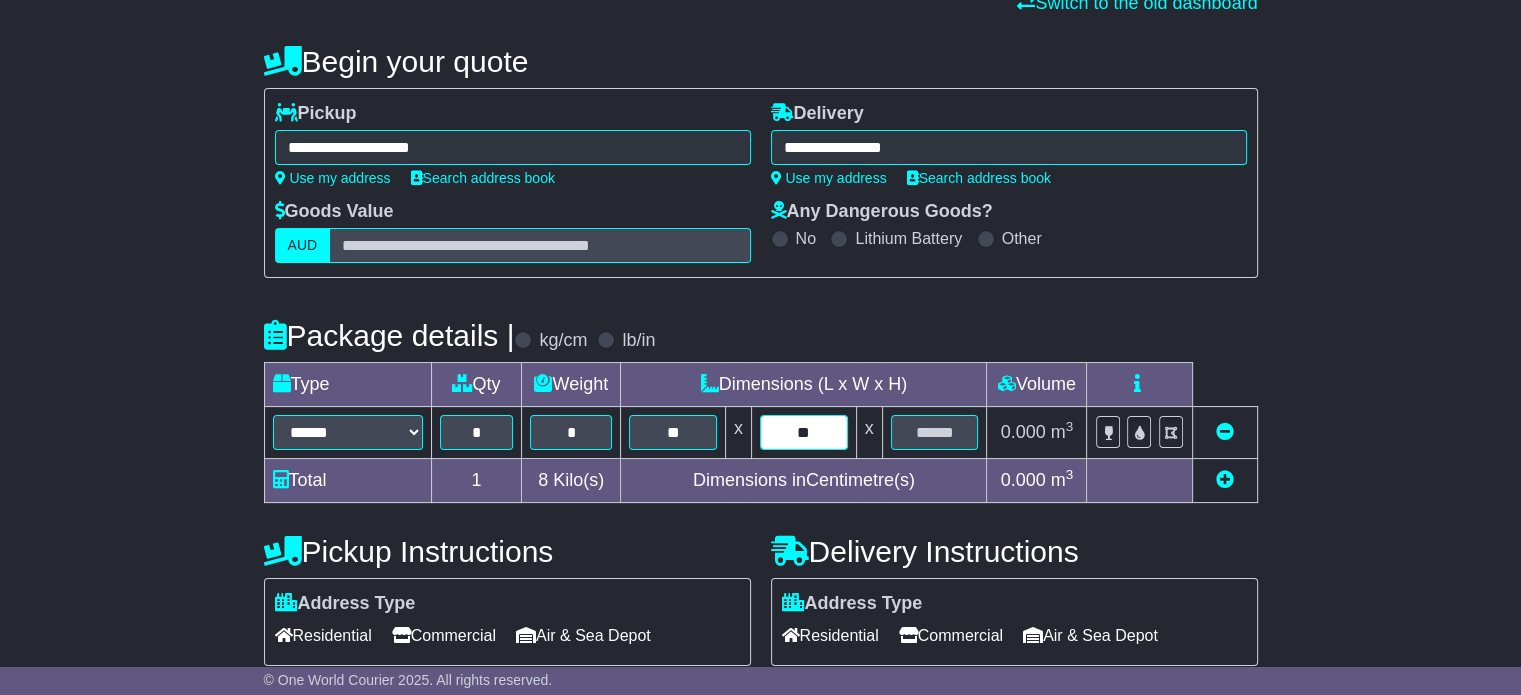 type on "**" 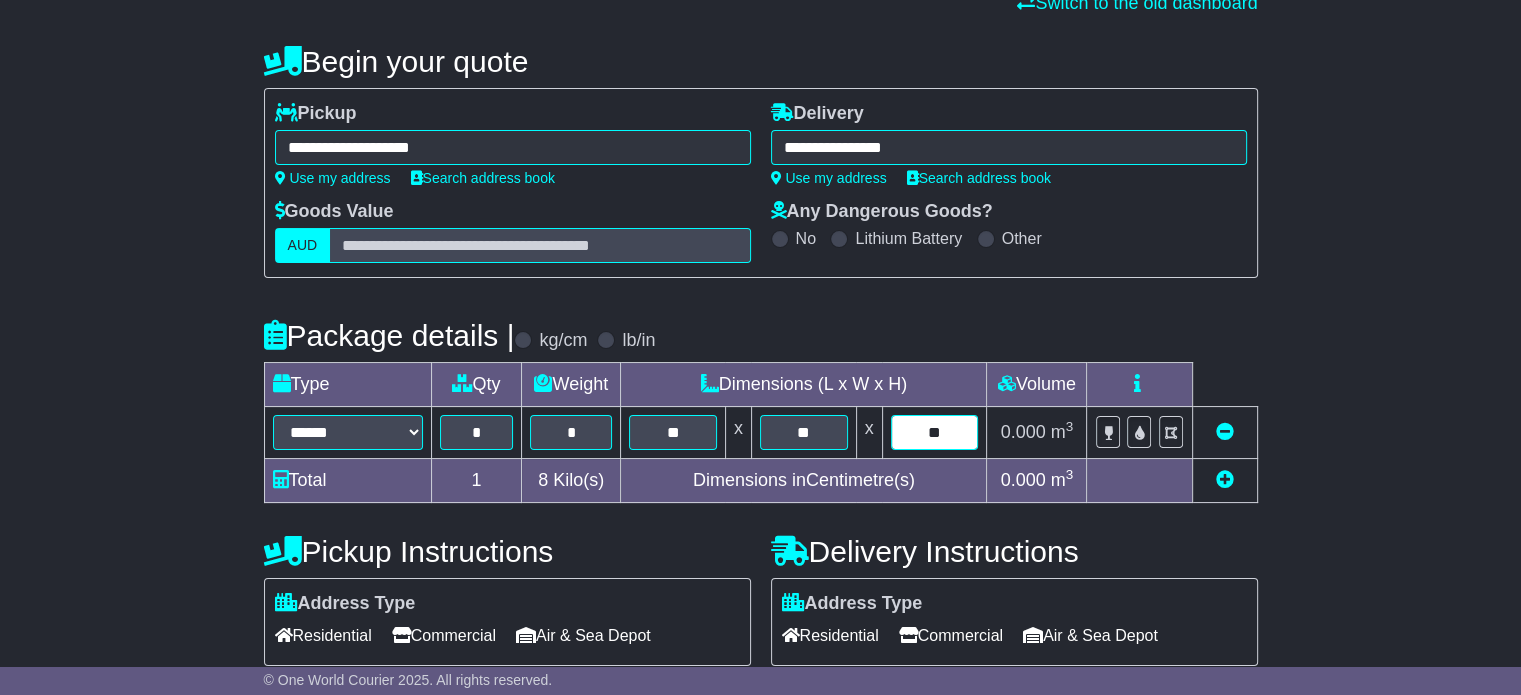 scroll, scrollTop: 333, scrollLeft: 0, axis: vertical 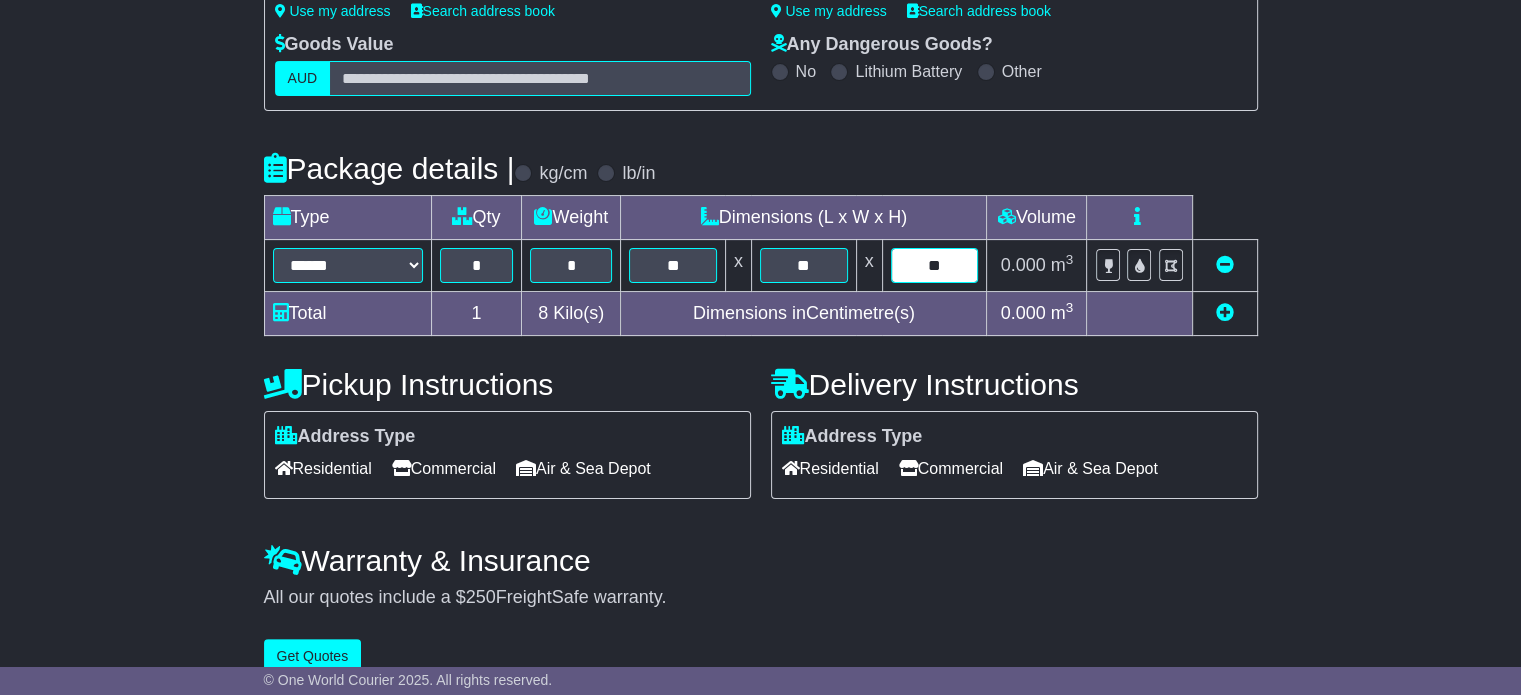type on "**" 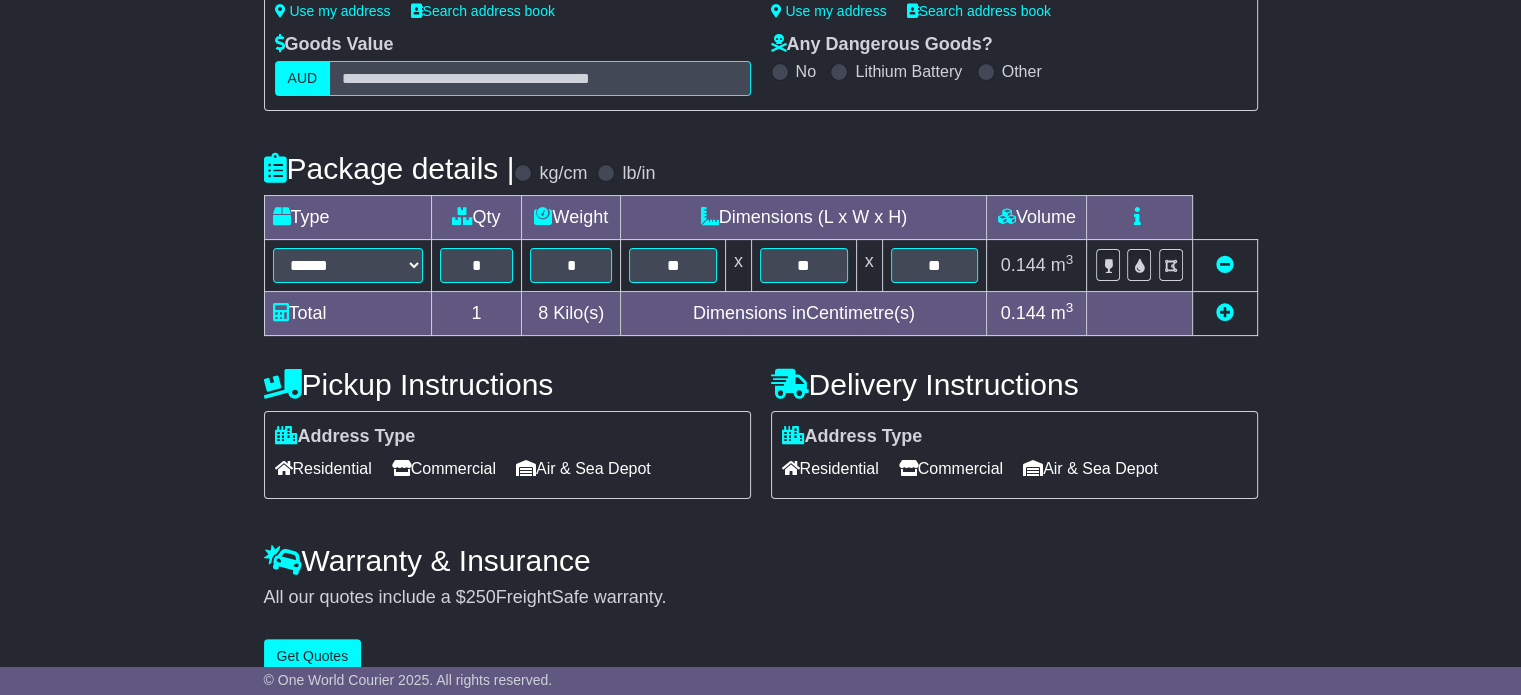 click on "Residential" at bounding box center [323, 468] 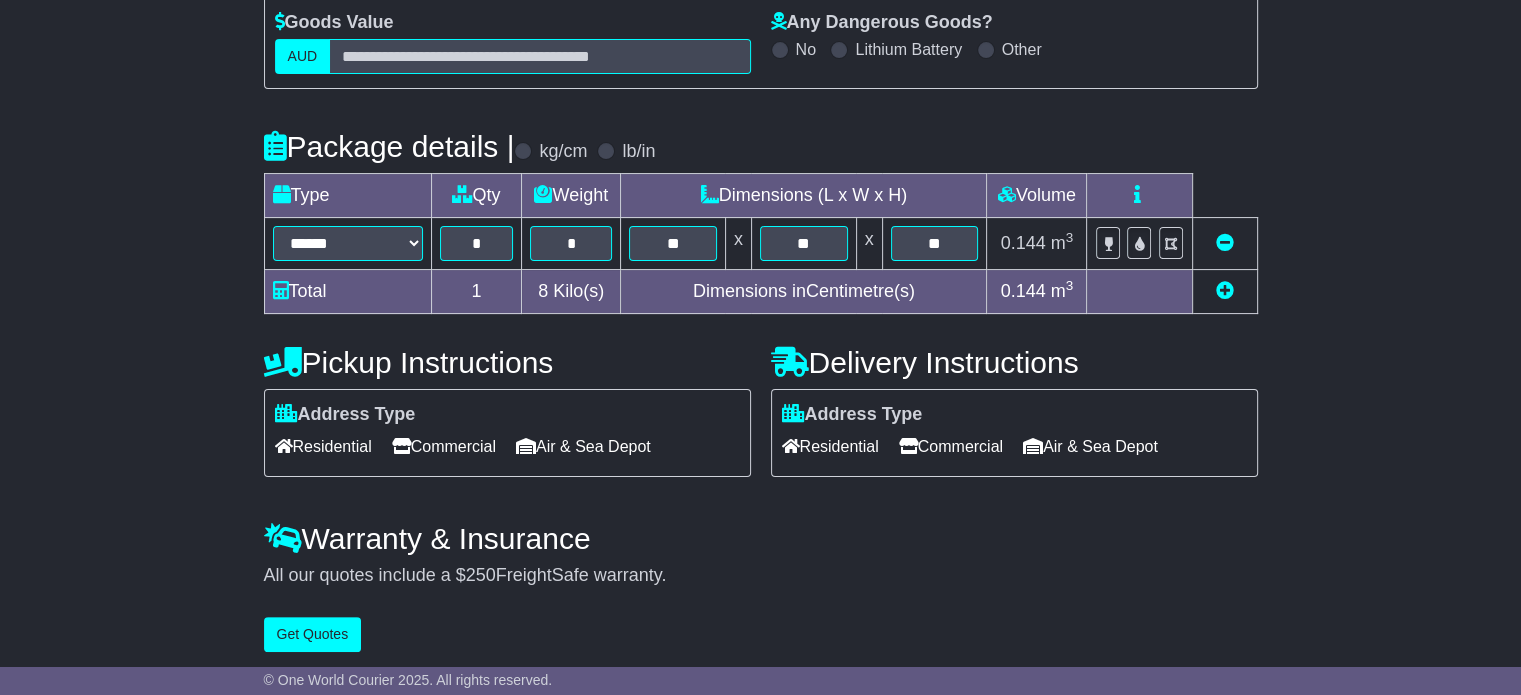 scroll, scrollTop: 361, scrollLeft: 0, axis: vertical 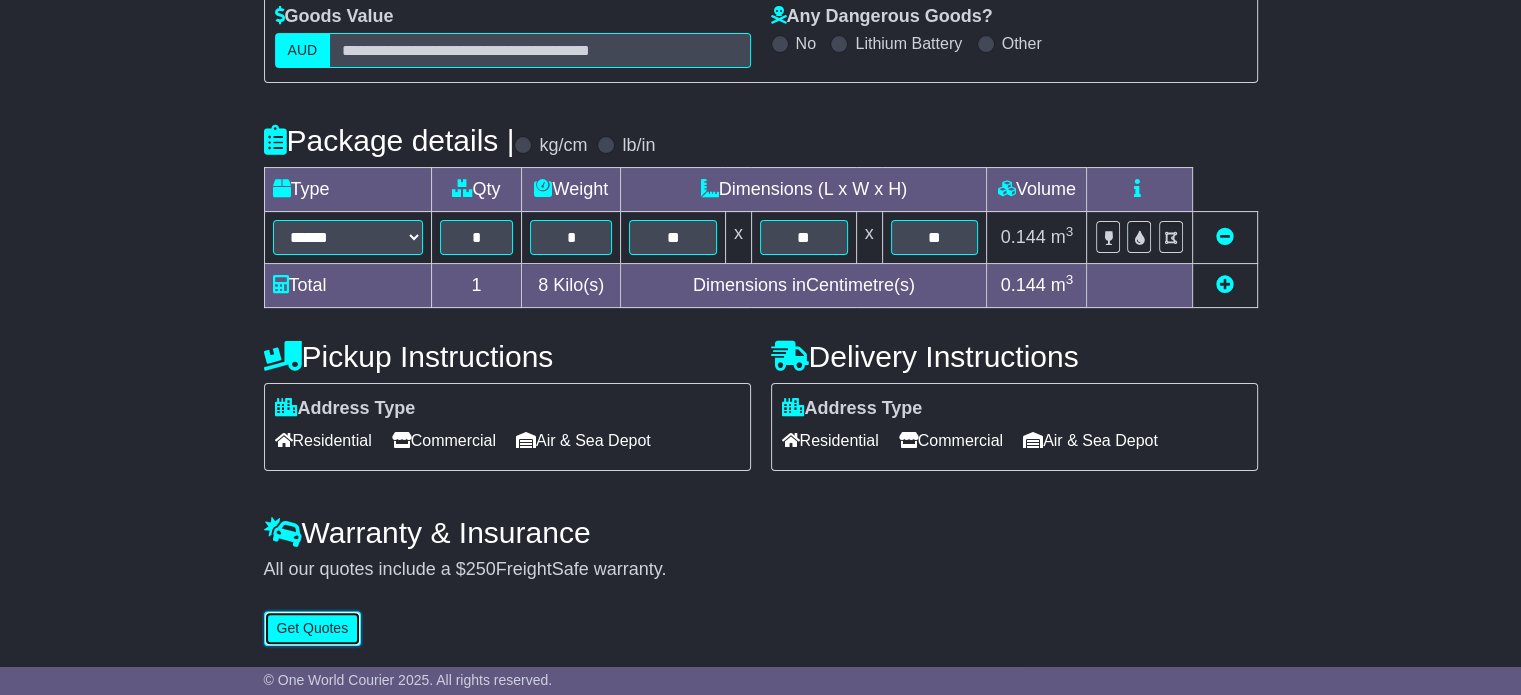 click on "Get Quotes" at bounding box center [313, 628] 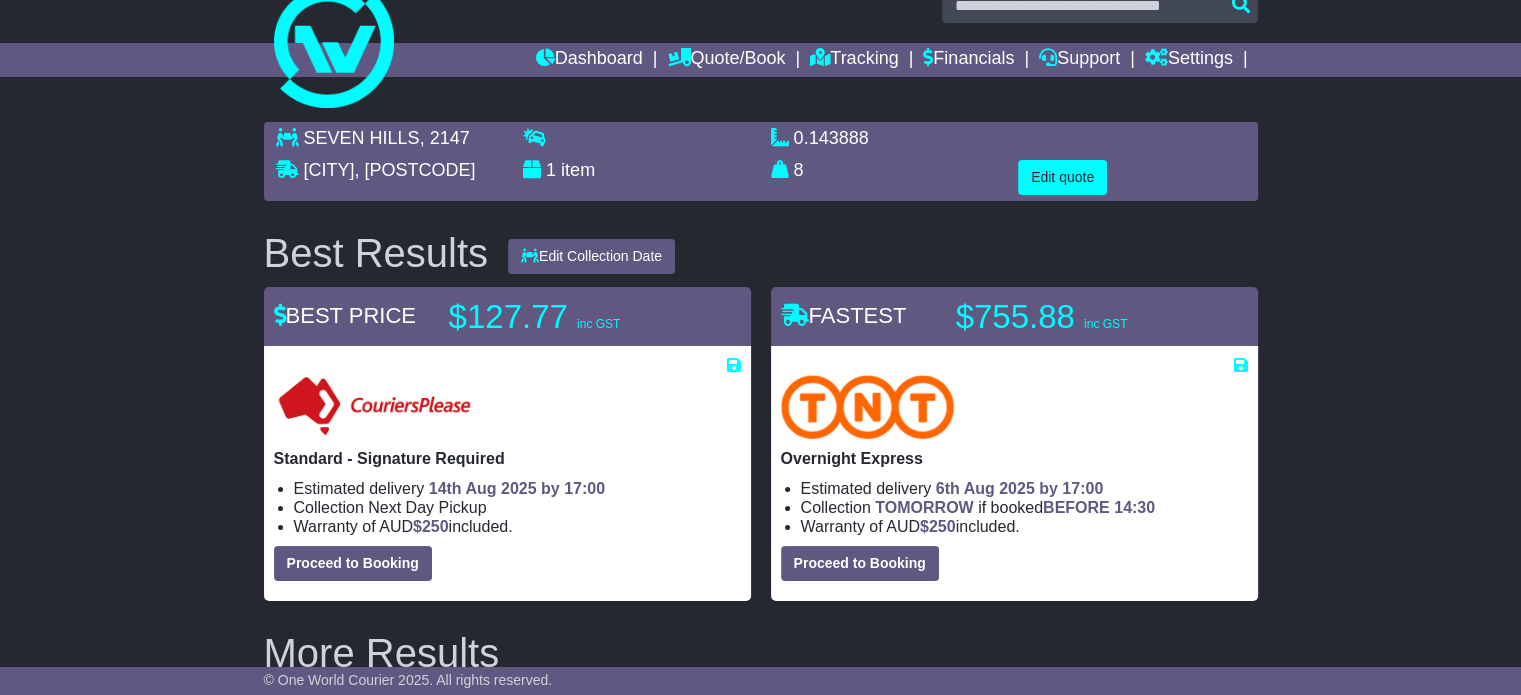 scroll, scrollTop: 0, scrollLeft: 0, axis: both 